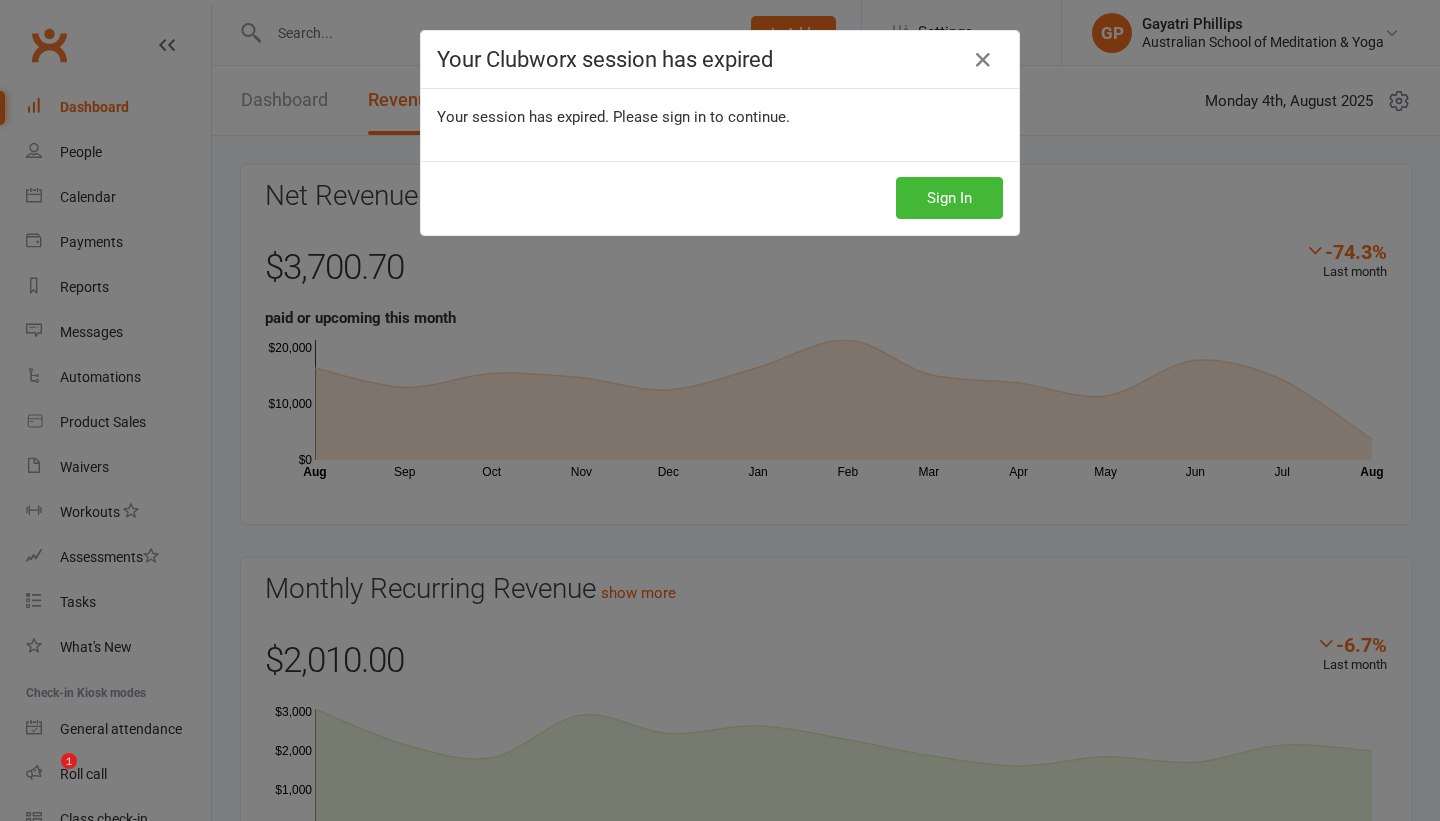 scroll, scrollTop: 0, scrollLeft: 0, axis: both 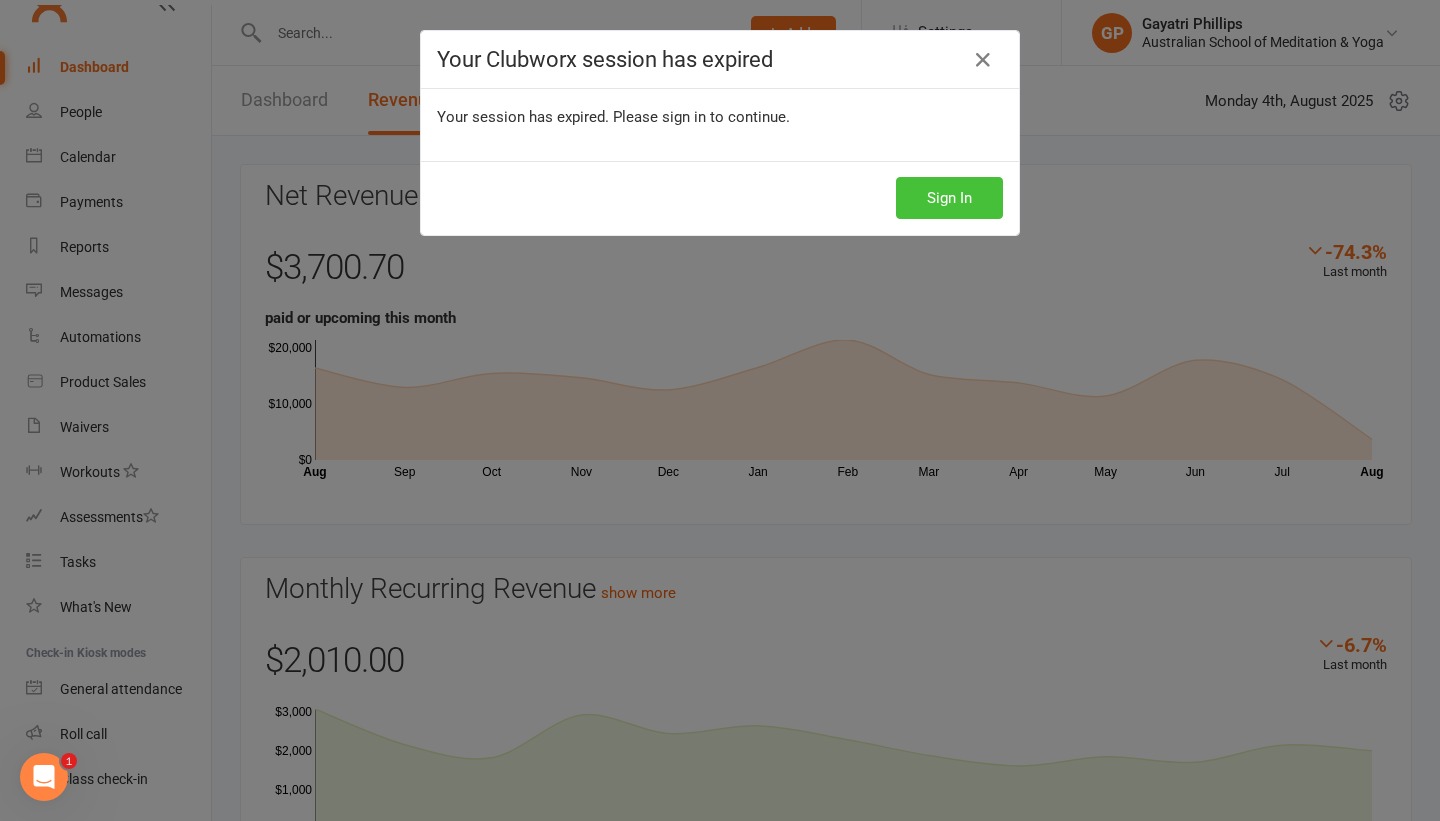click on "Sign In" at bounding box center (949, 198) 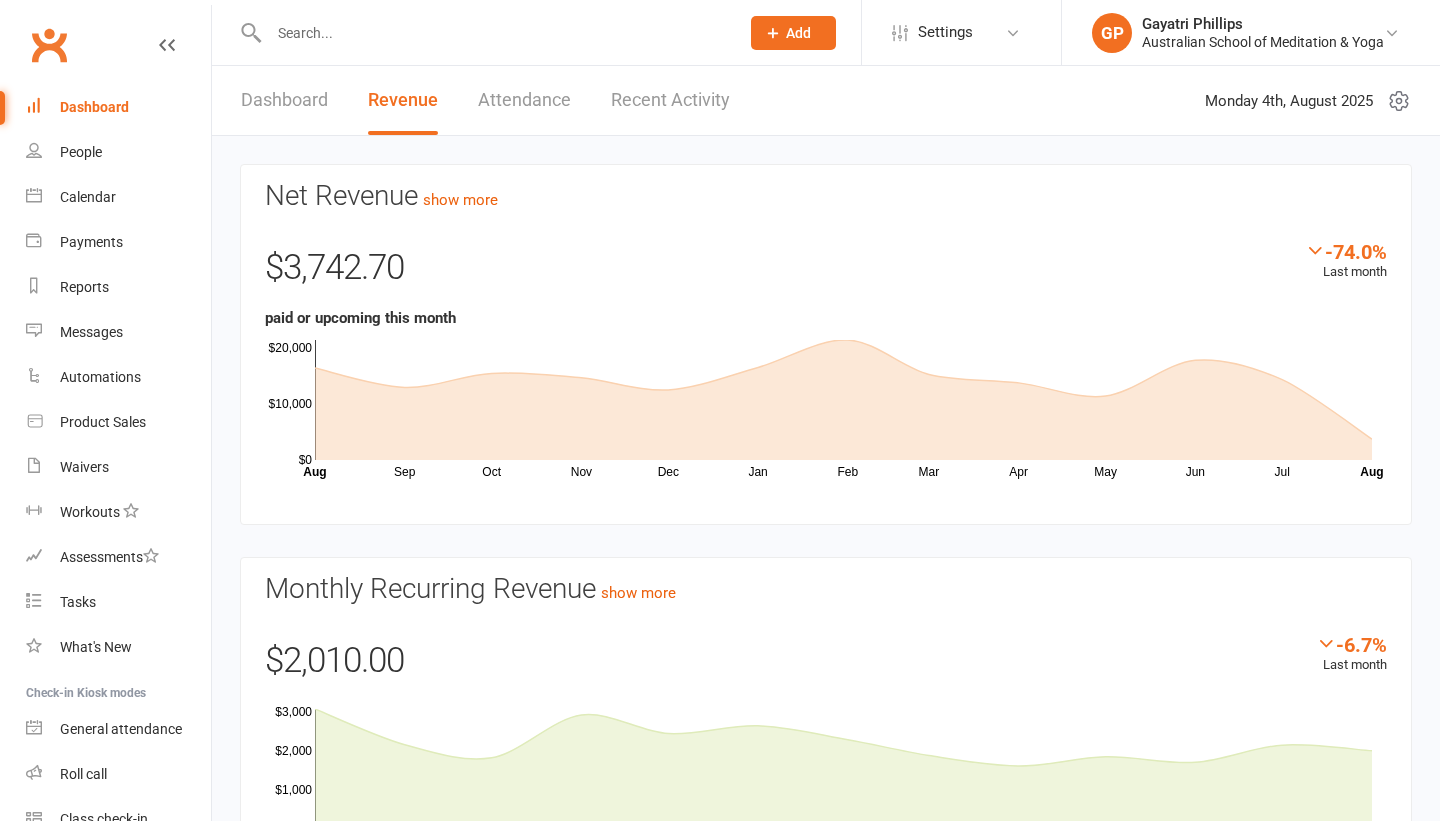 scroll, scrollTop: 0, scrollLeft: 0, axis: both 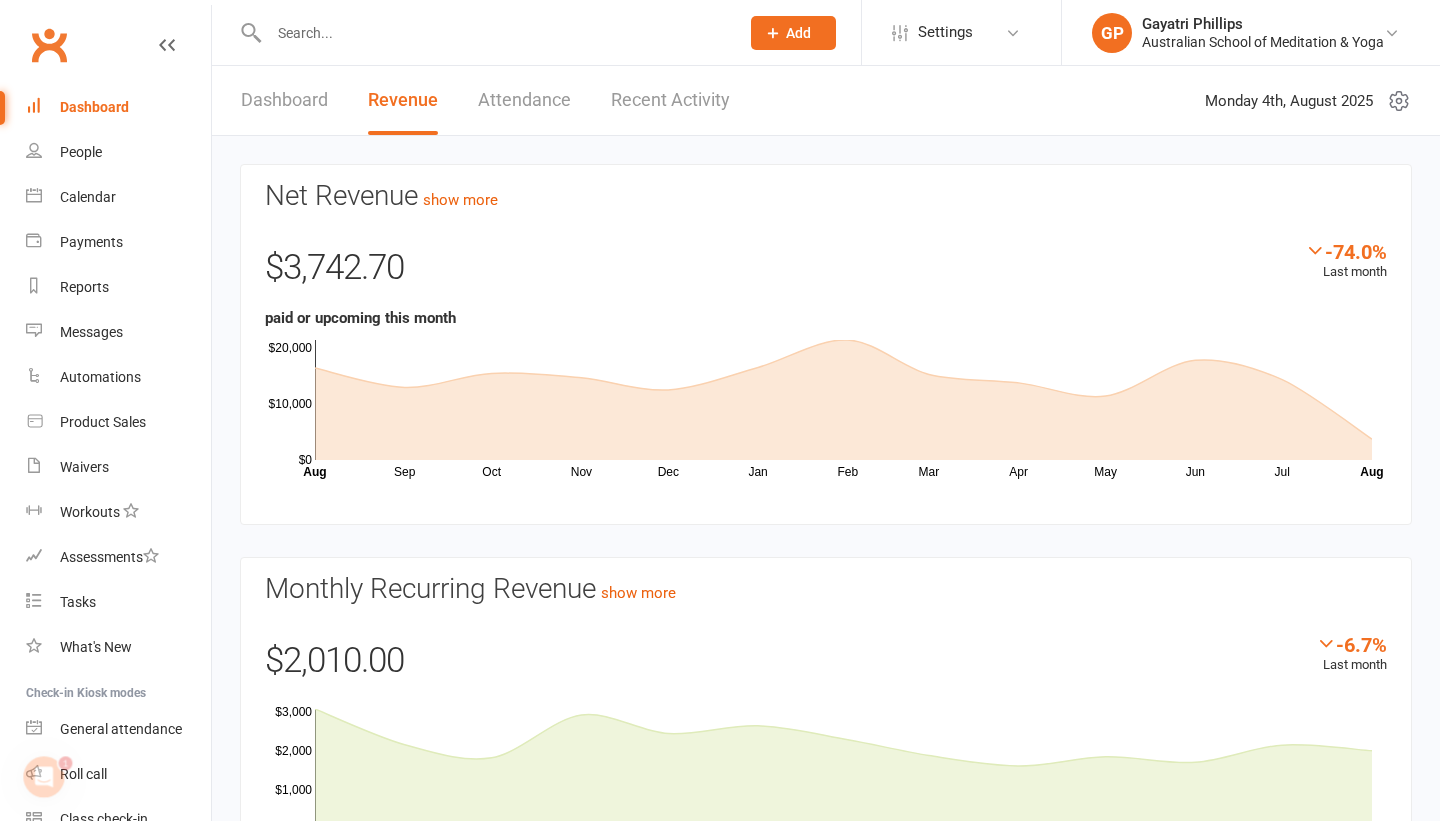 click at bounding box center (482, 32) 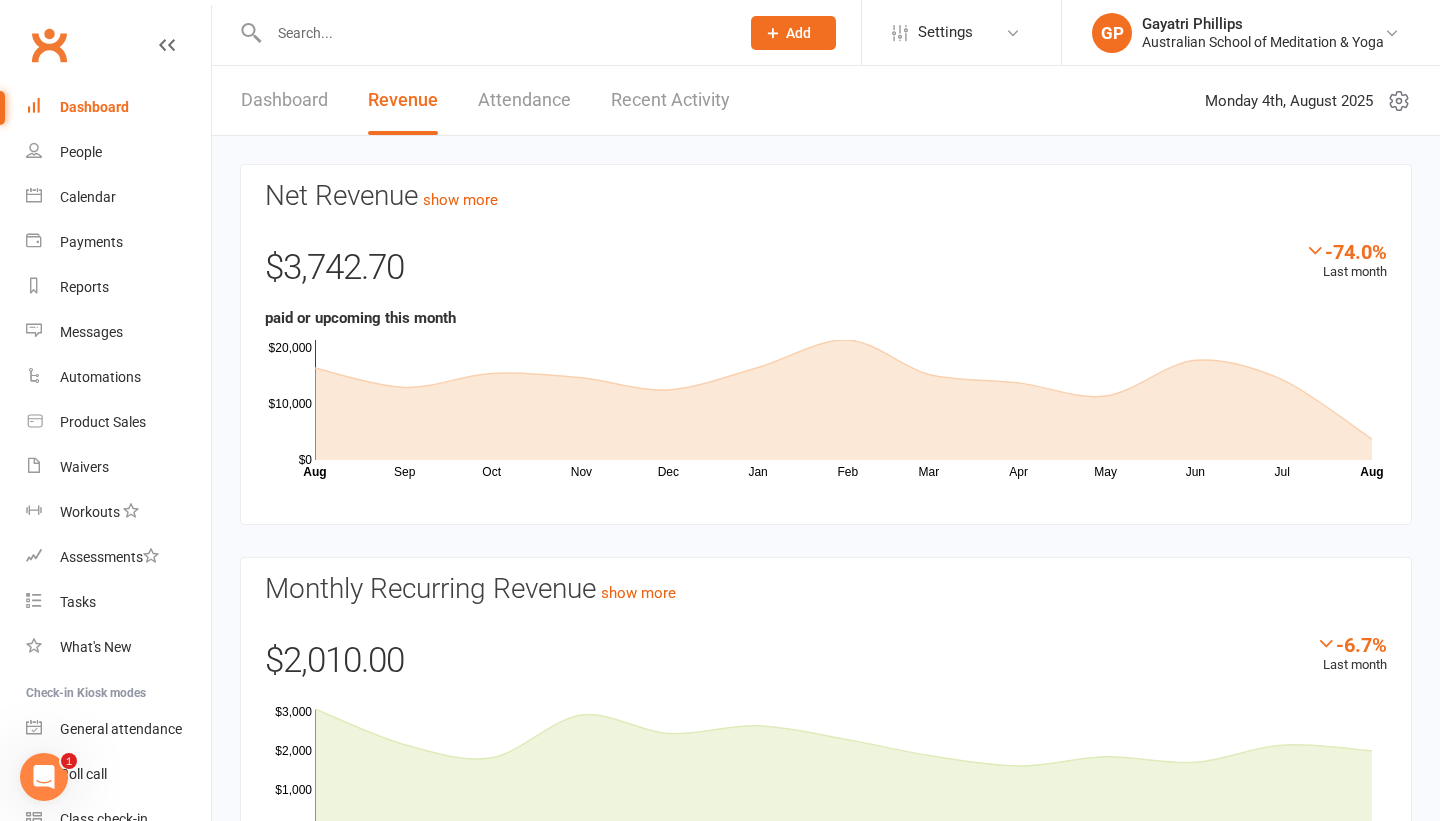 click at bounding box center (494, 33) 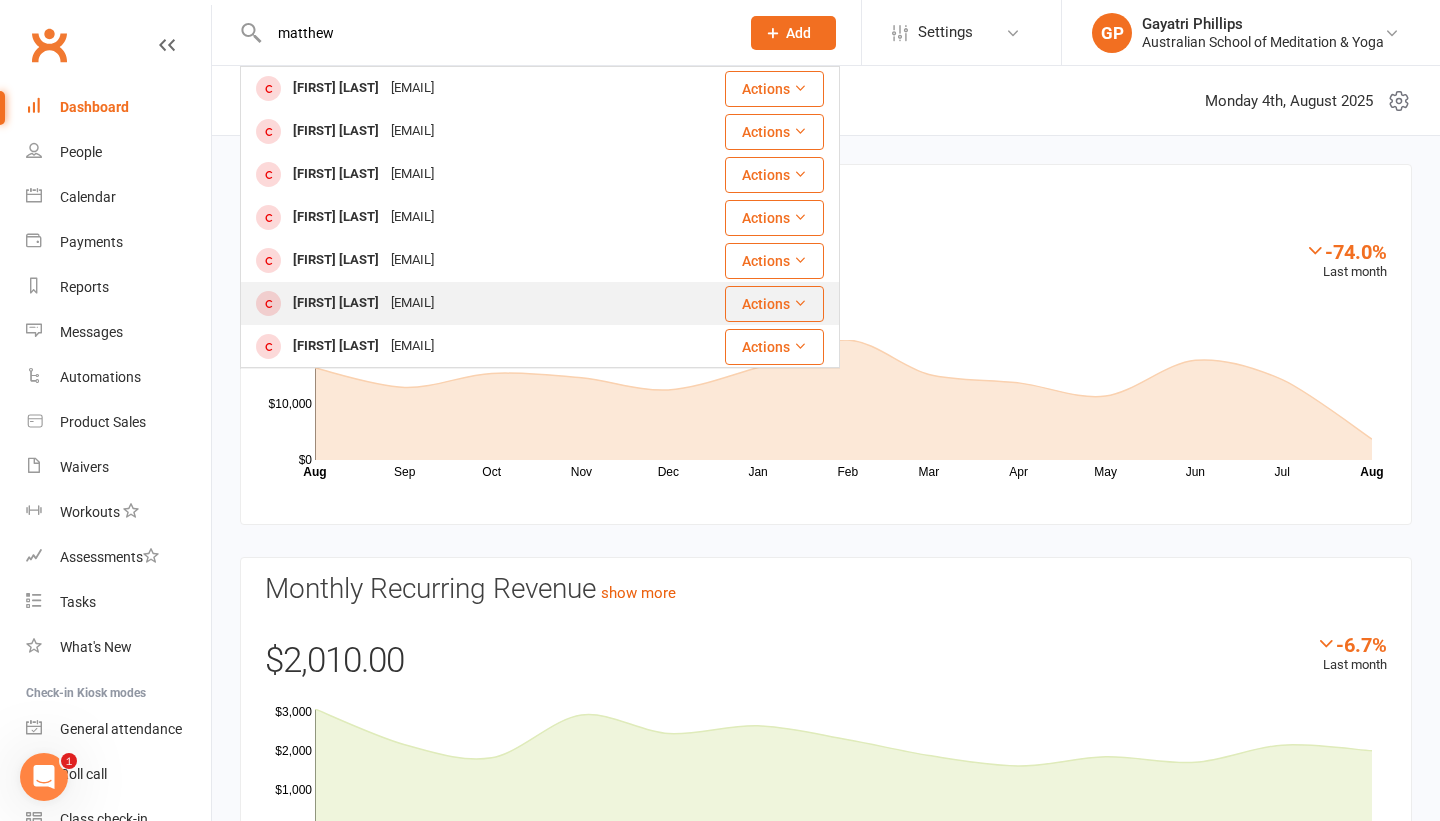 type on "matthew" 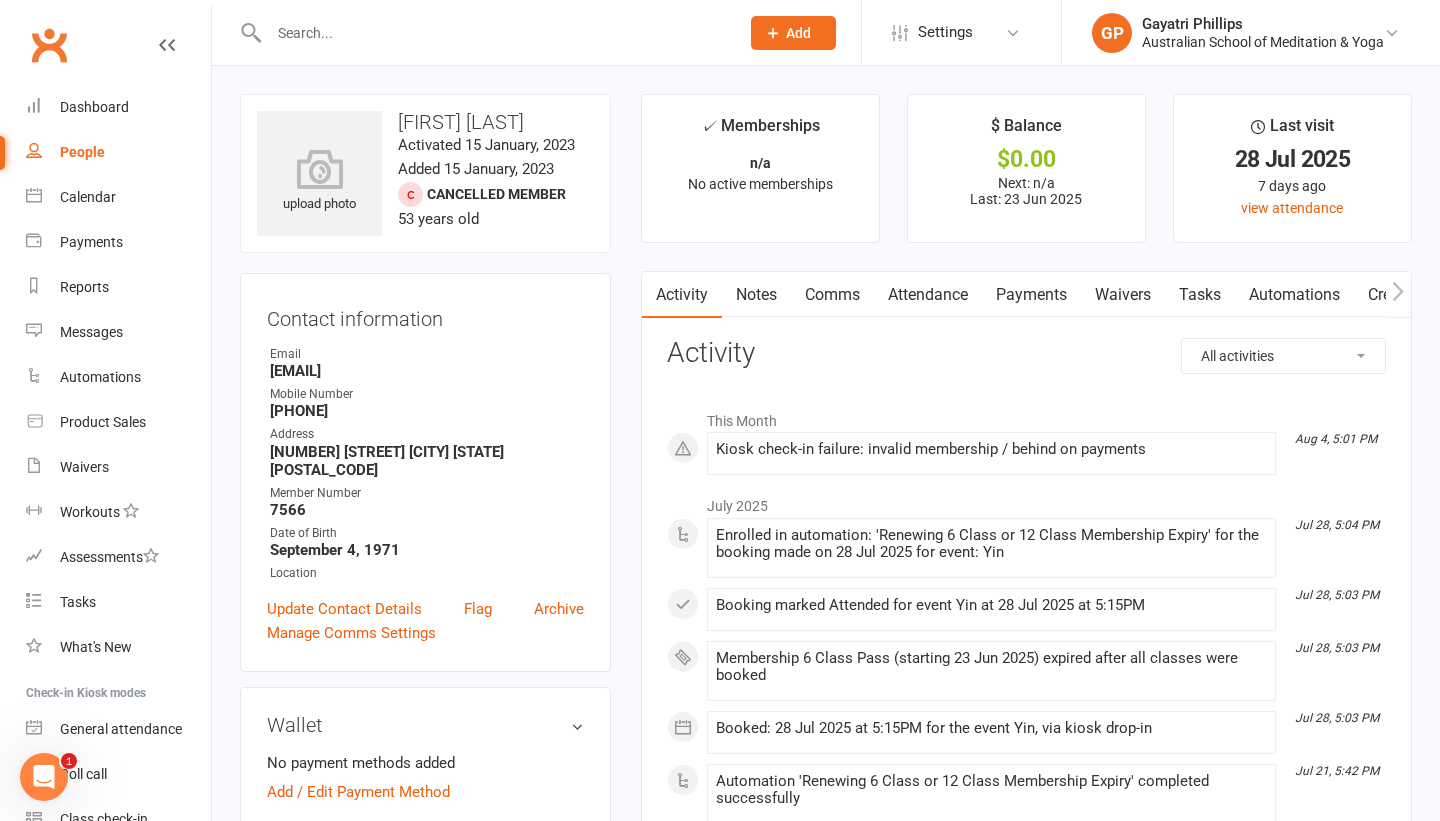 click on "upload photo Matthew Lee Activated 15 January, 2023 Added 15 January, 2023   Cancelled member 53 years old  Contact information Owner   Email  mjlee@mindless.com
Mobile Number  0414509200
Address  24 Queens Road Taringa QLD 4068
Member Number  7566
Date of Birth  September 4, 1971
Location
Update Contact Details Flag Archive Manage Comms Settings
Wallet No payment methods added
Add / Edit Payment Method
Membership  No active memberships found Show expired memberships Add new membership
Suspensions  No active suspensions found. Add new suspension
Member Portal Login Details  URL:  https://app.clubworx.com/... Copy PIN:  4352 Enabled:
Send Member Details
Email / SMS Subscriptions  edit Unsubscribed from Emails No
Unsubscribed from SMSes No
Emergency Contact Details  edit Family Members  Waiver Answers  edit Marketing Information  edit Add sections & fields Convert to NAC" at bounding box center [425, 1058] 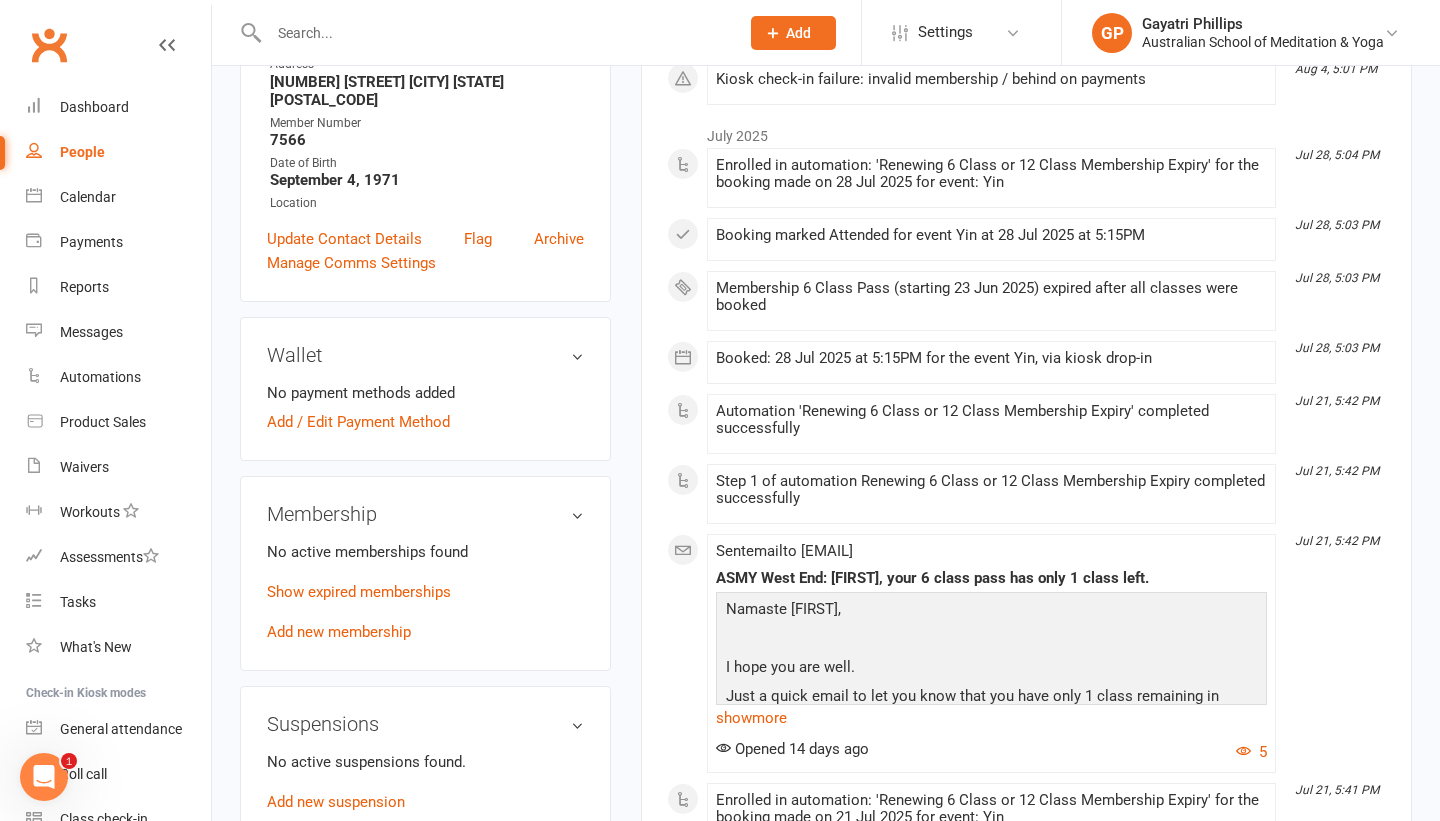 scroll, scrollTop: 400, scrollLeft: 0, axis: vertical 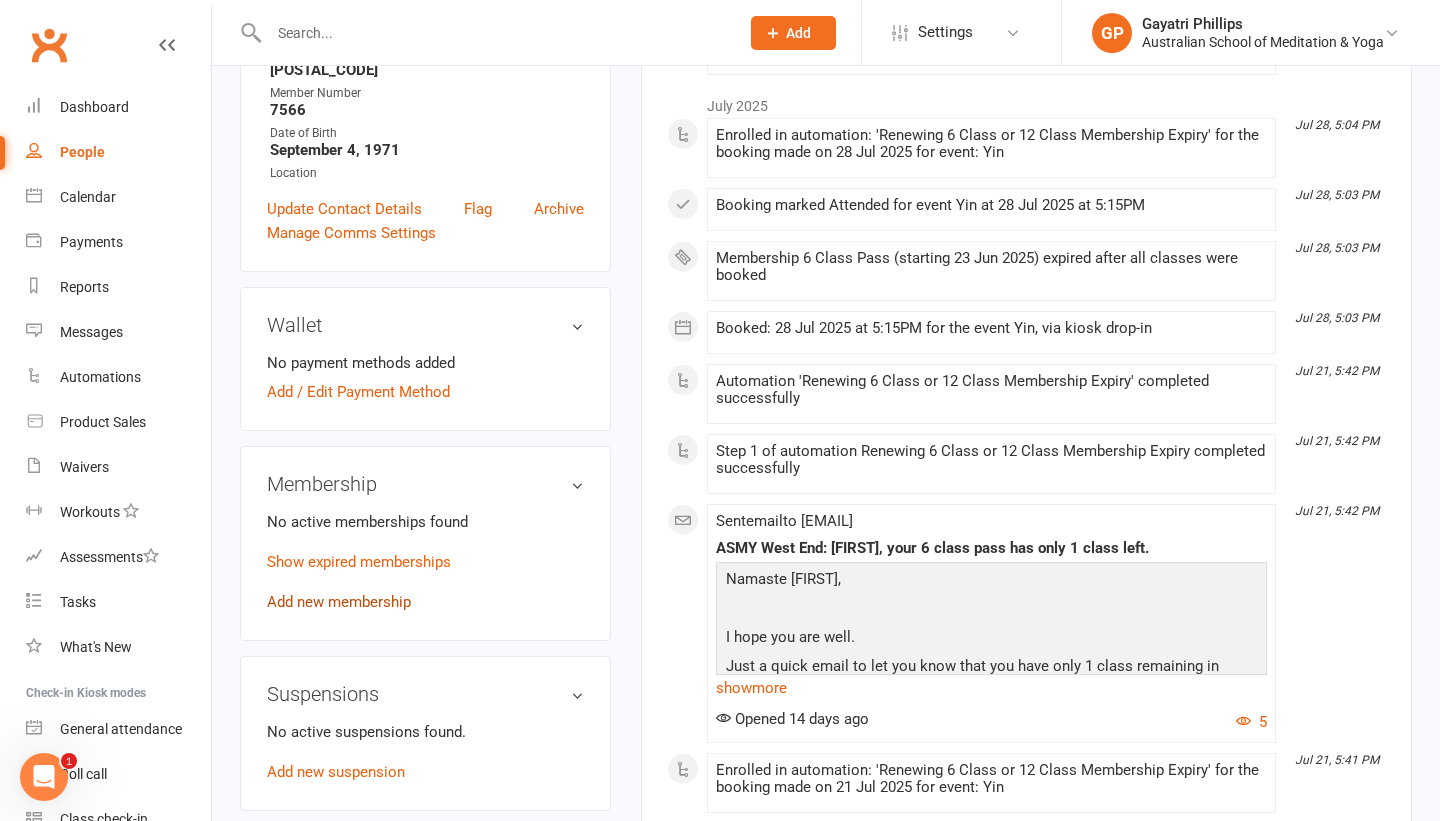 click on "Add new membership" at bounding box center (339, 602) 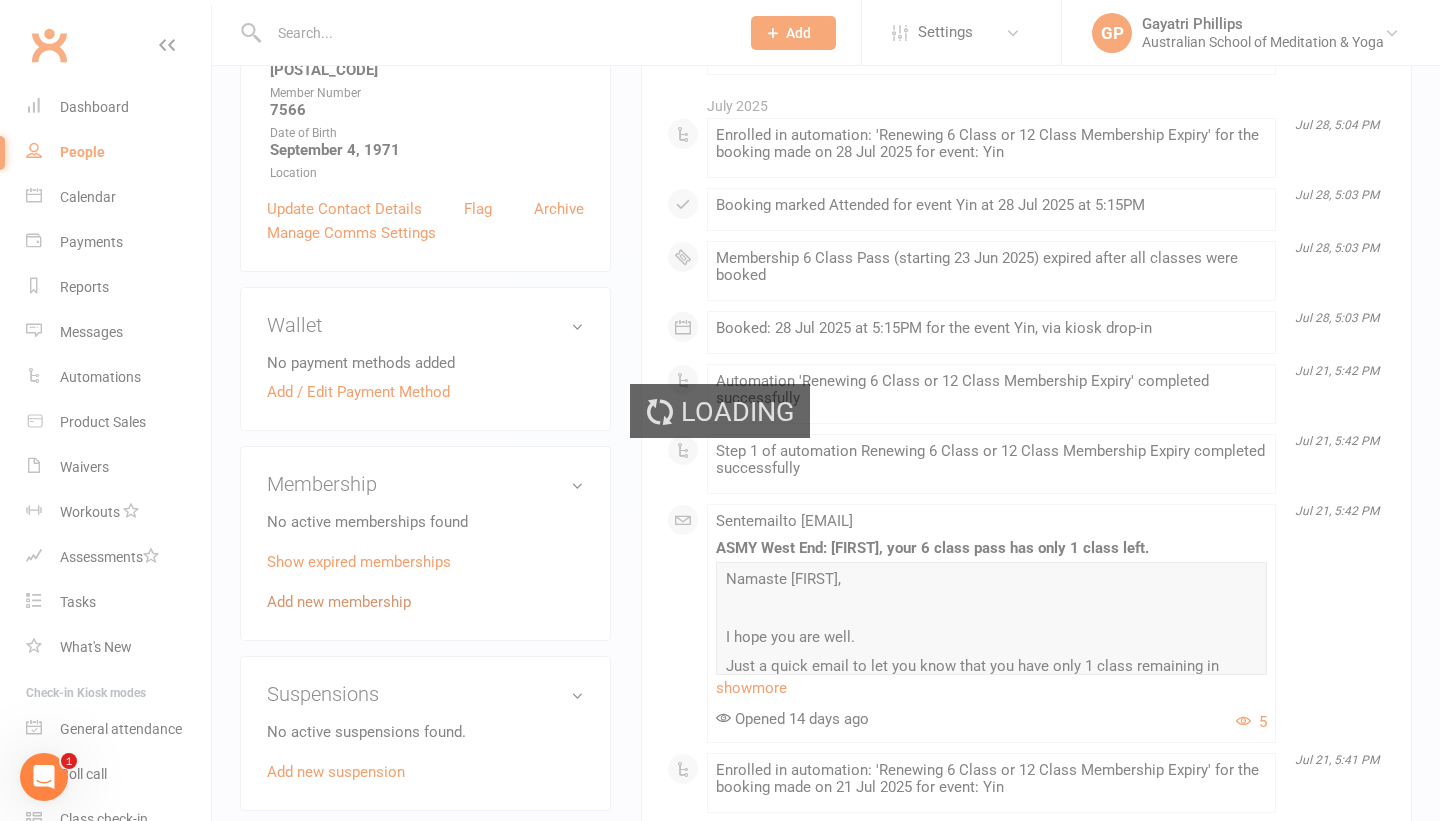 scroll, scrollTop: 0, scrollLeft: 0, axis: both 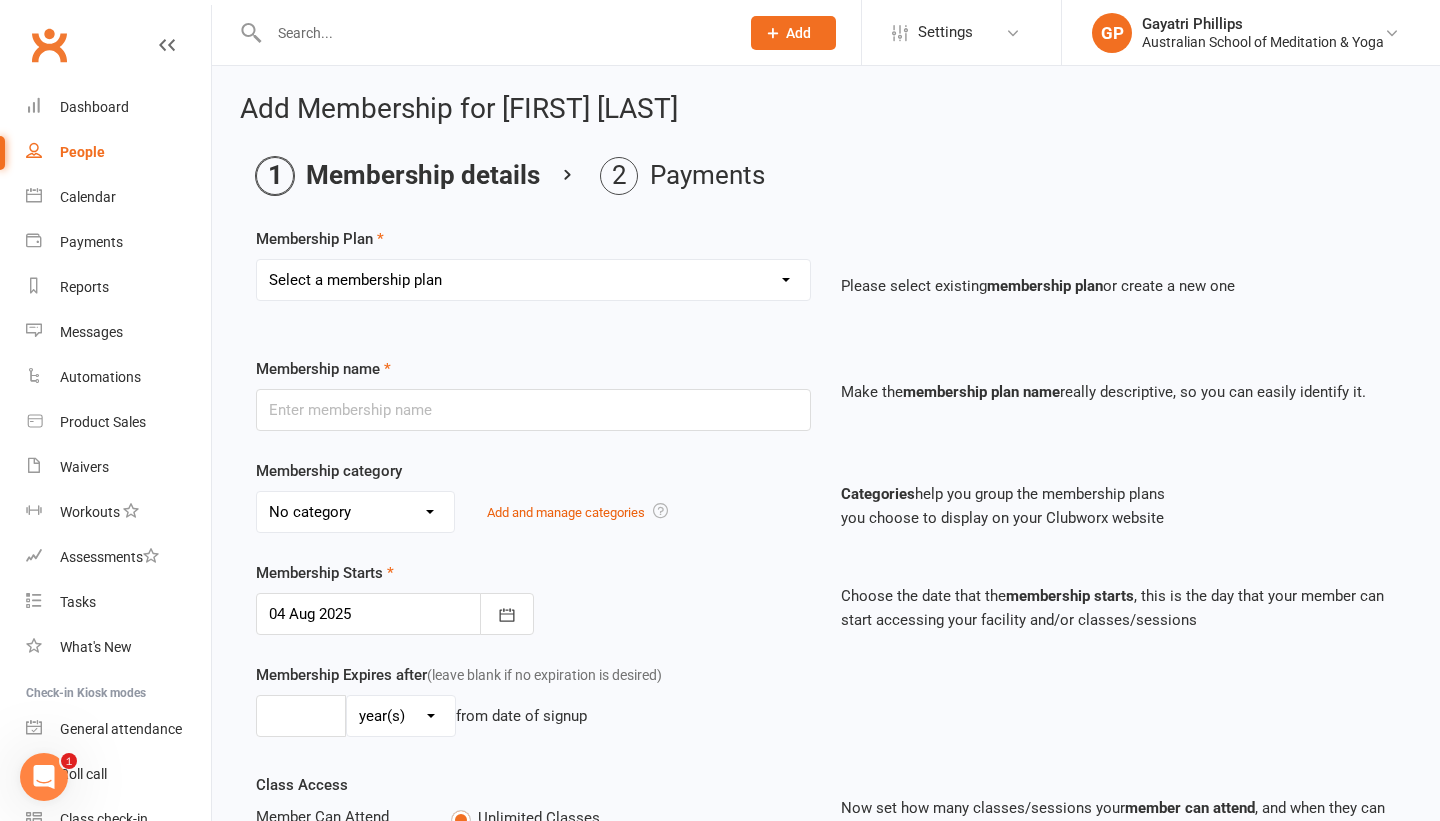 click on "Select a membership plan Create new Membership Plan Intro: Unlimited 1 Month Membership Intro: 6 Class Pass Intro: 6 Class Pass Concession - For Full time Students/Concession Pass Holders Only. 6 Class Pass 6 Class Pass Concession - For Full time Students/Concession Pass Holders Only. 12 Class Pass 12 Class Pass Concession - For Full time Students/Concession Pass Holders Only. Unlimited 1 Month Membership Unlimited 3 Month Membership Unlimited 6 Month Membership: Monthly Payments Unlimited Yearly Membership: Fortnightly Payments Unlimited Yearly Membership: Monthly Payments 6 Months Upfront Membership 12 Months Upfront Membership Casual Casual Concession - For Full time Students/Concession Pass Holders Only. Unlimited 3 Months Membership - $99 - New Members Unlimited 6 month Fortnightly payments Open Day - 6 Months Upfront Membership Open Day - 12 Months Upfront Membership 12 Class Intro Offer - $99 - News Members Deep Peace 10 Class Pass $50 Gift Card Voucher $100 Gift Card Voucher $100 Donation" at bounding box center [533, 280] 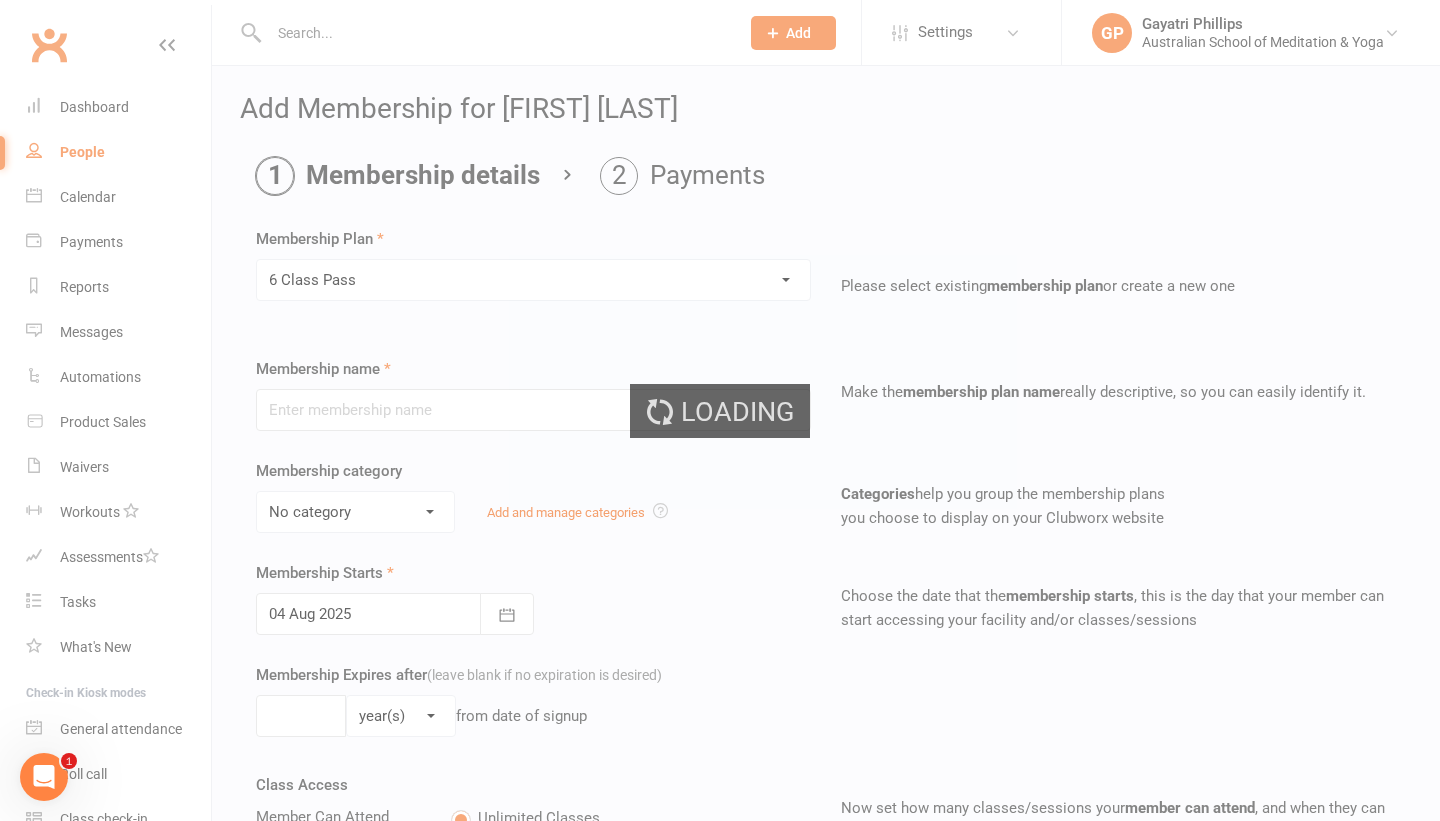 type on "6 Class Pass" 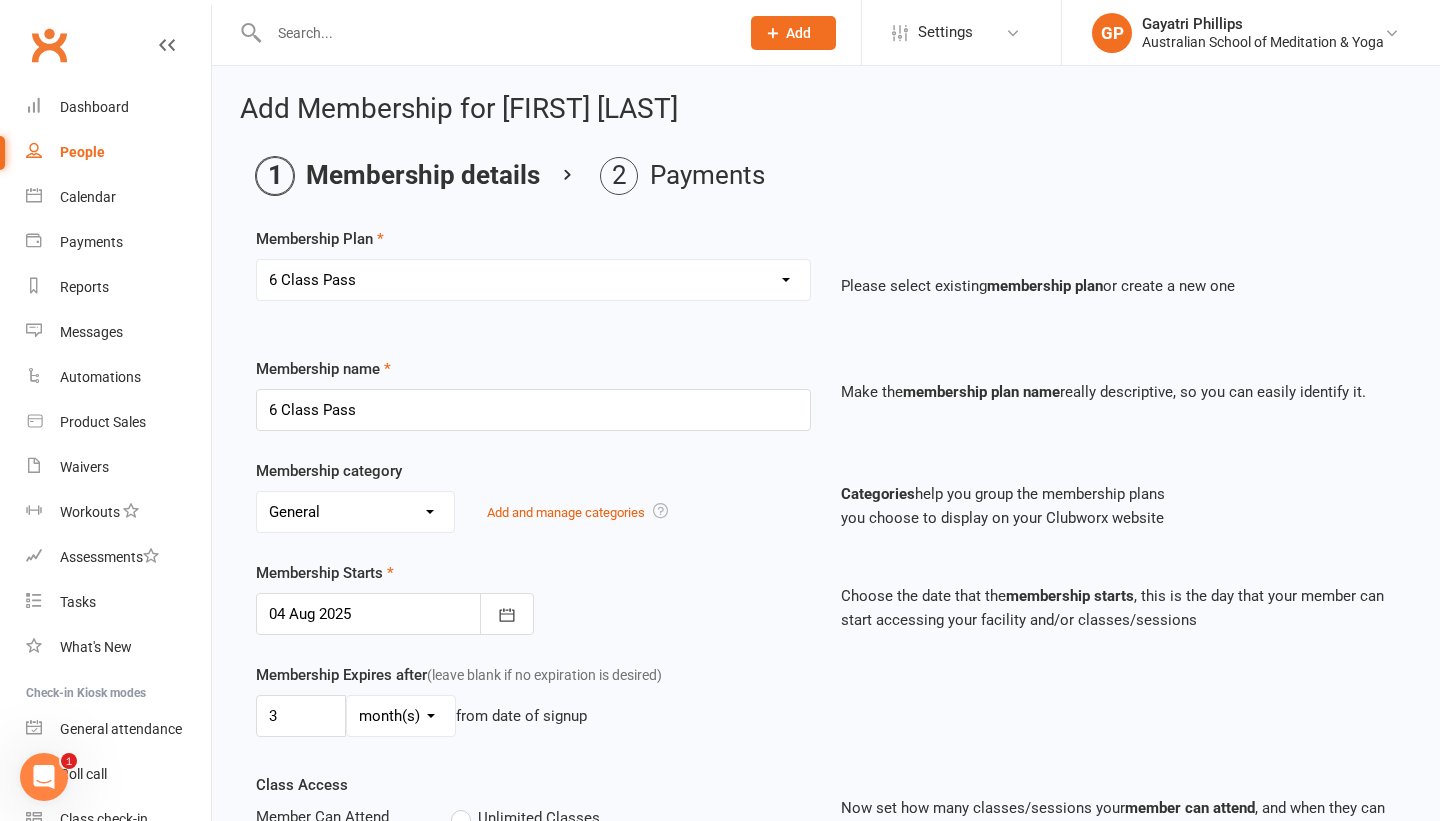 click on "Membership category No category Cabin Deep Peace Meditation Donation Donation class Festivals General Gift Card Massage Meditation Only for New Members Open Day Specials Partnerships Retreat Members Specials Student/Concession Workshops Add and manage categories   Categories  help you group the membership plans you choose to display on your Clubworx website" at bounding box center [826, 510] 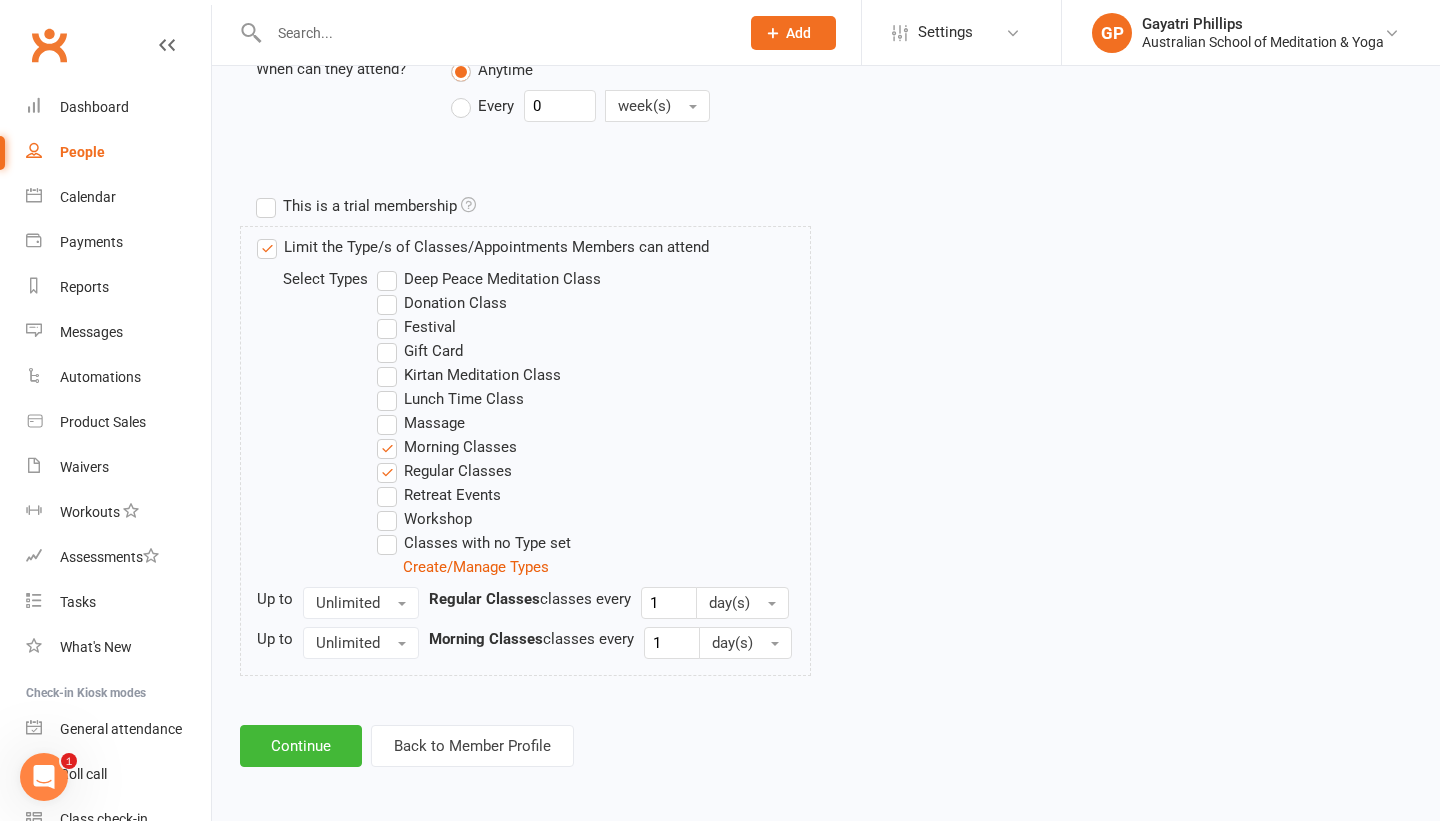 scroll, scrollTop: 852, scrollLeft: 0, axis: vertical 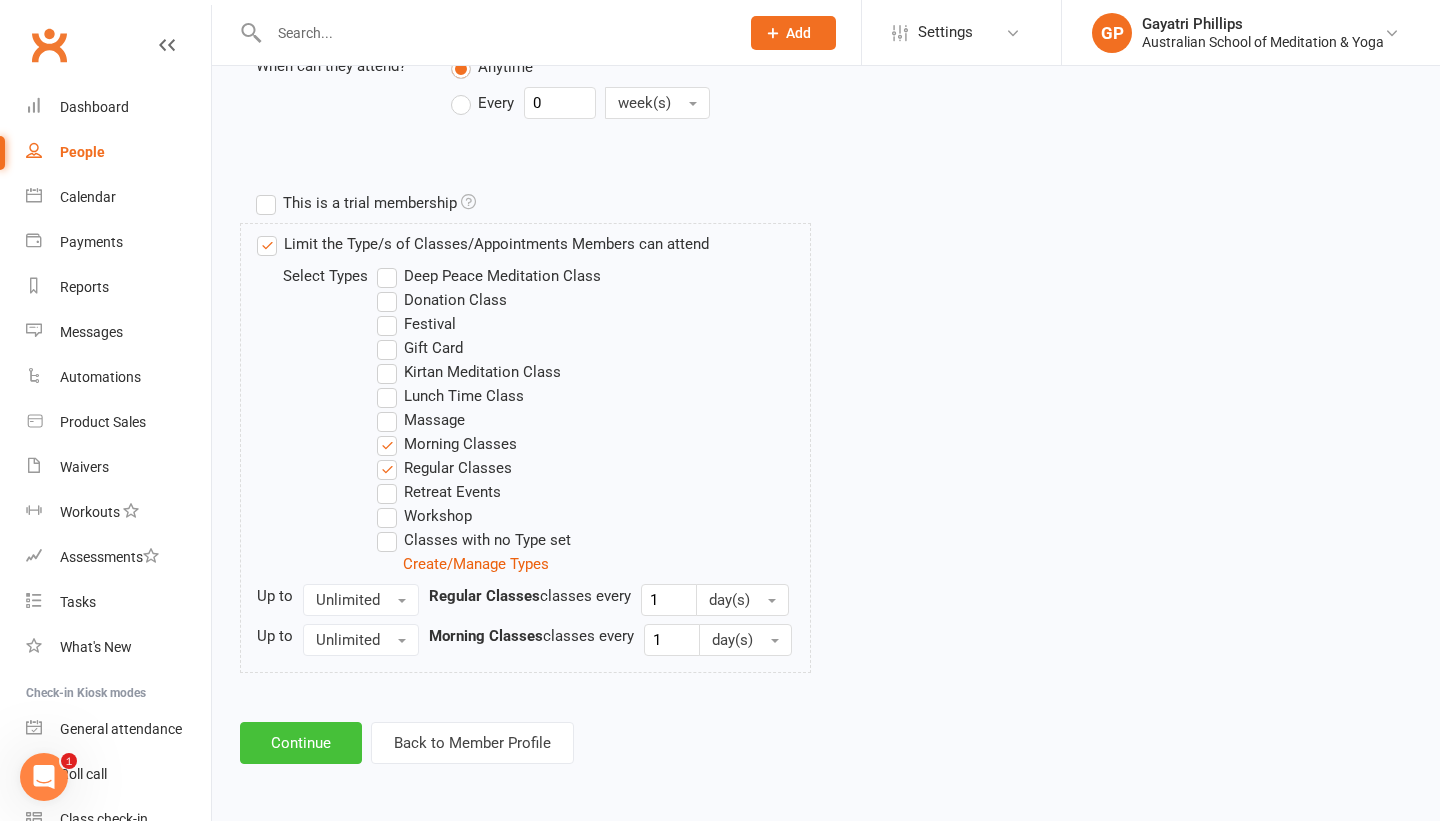 click on "Continue" at bounding box center (301, 743) 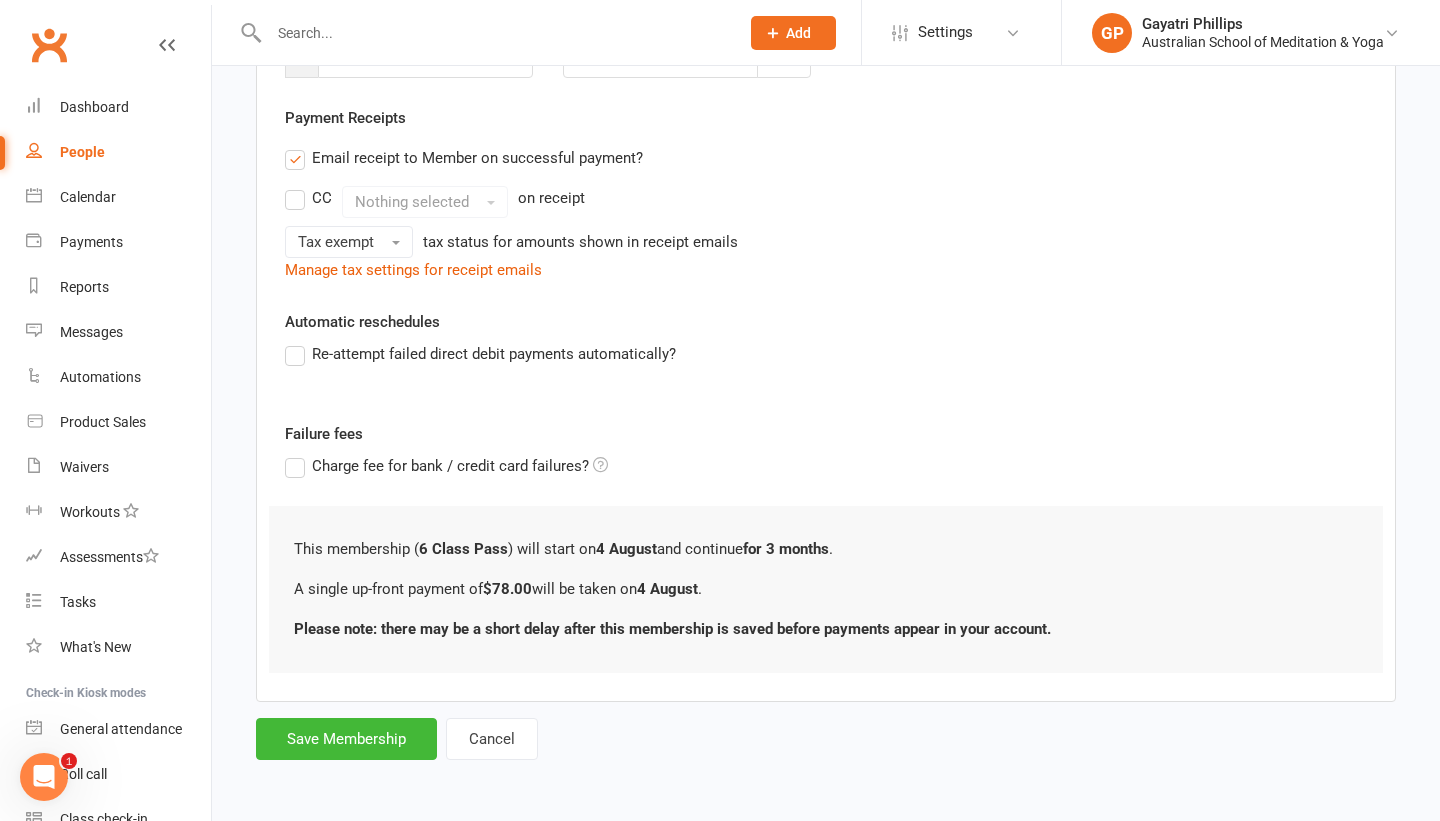 scroll, scrollTop: 0, scrollLeft: 0, axis: both 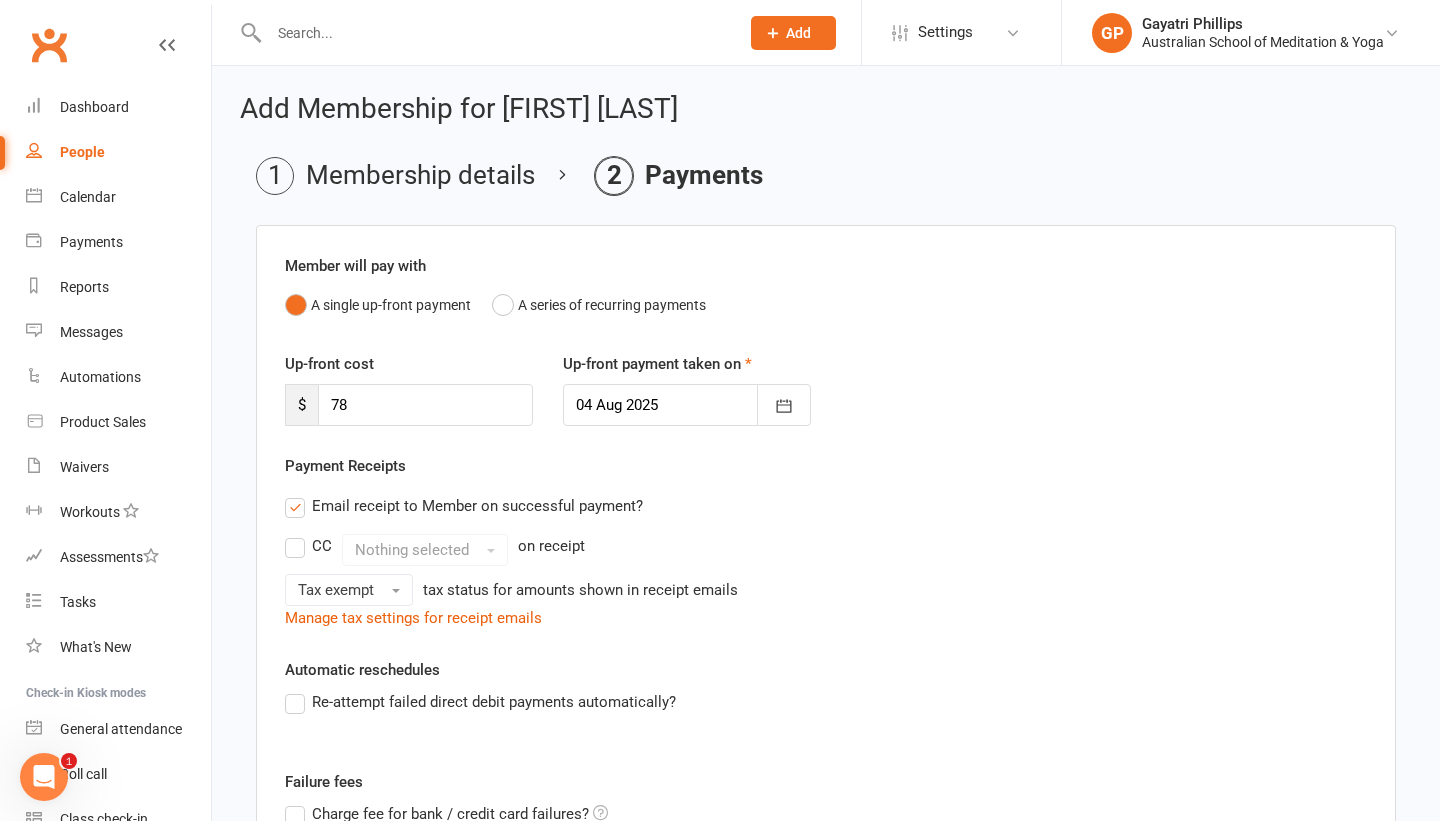click on "Payment Receipts Email receipt to Member on successful payment? CC
Nothing selected
on receipt
Tax exempt
tax status for amounts shown in receipt emails Manage tax settings for receipt emails" at bounding box center [826, 542] 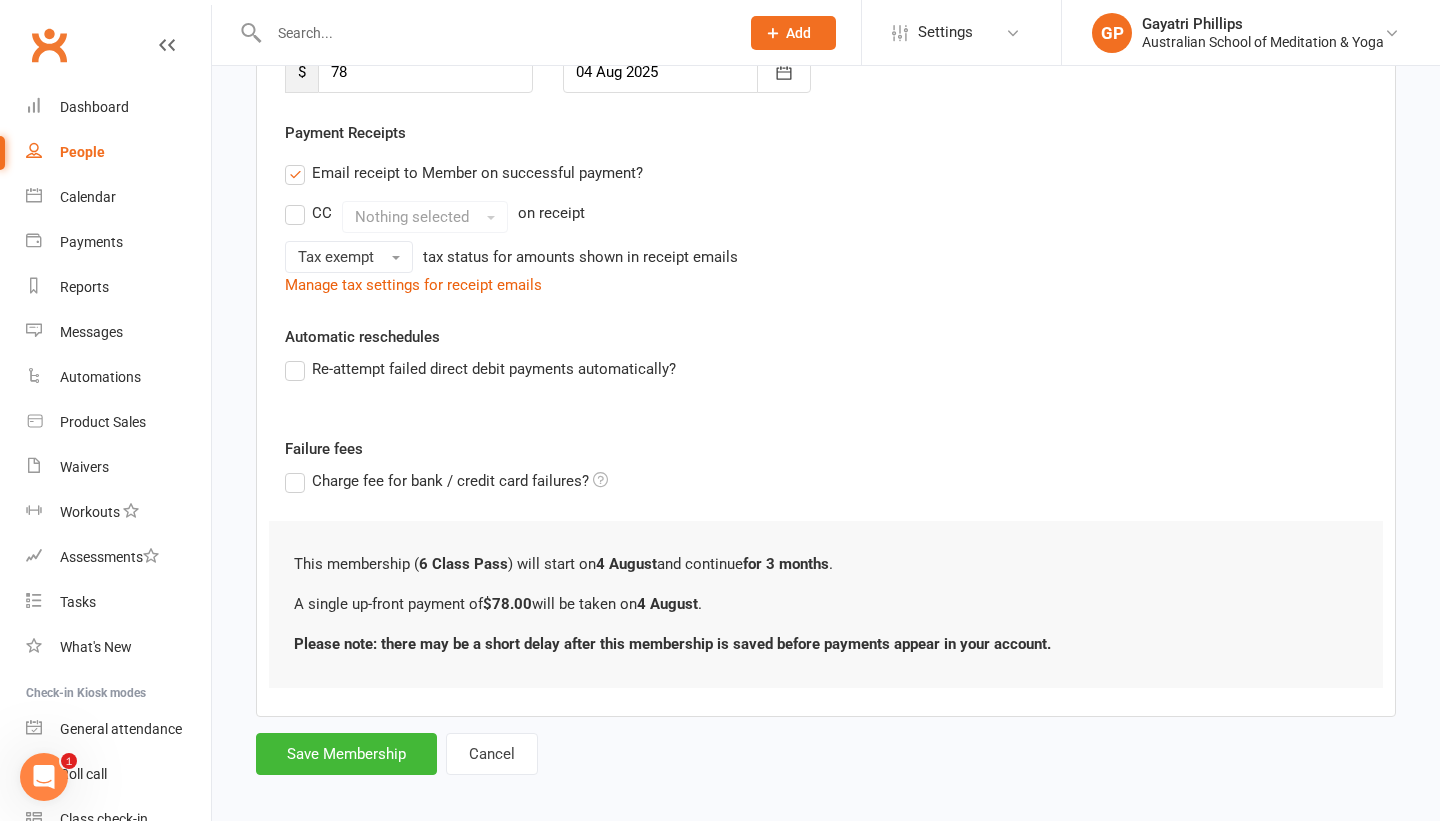 scroll, scrollTop: 348, scrollLeft: 0, axis: vertical 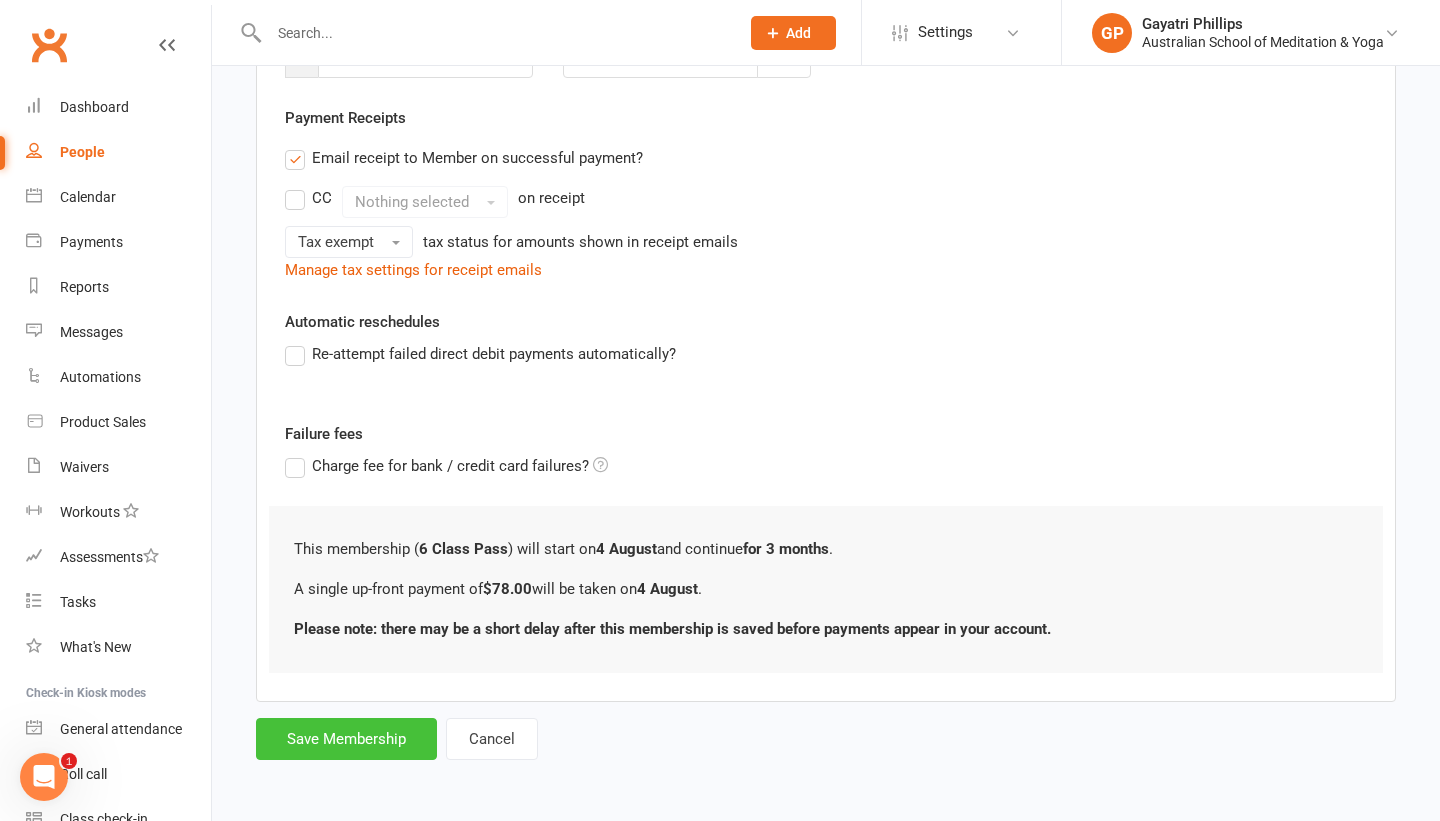 click on "Save Membership" at bounding box center (346, 739) 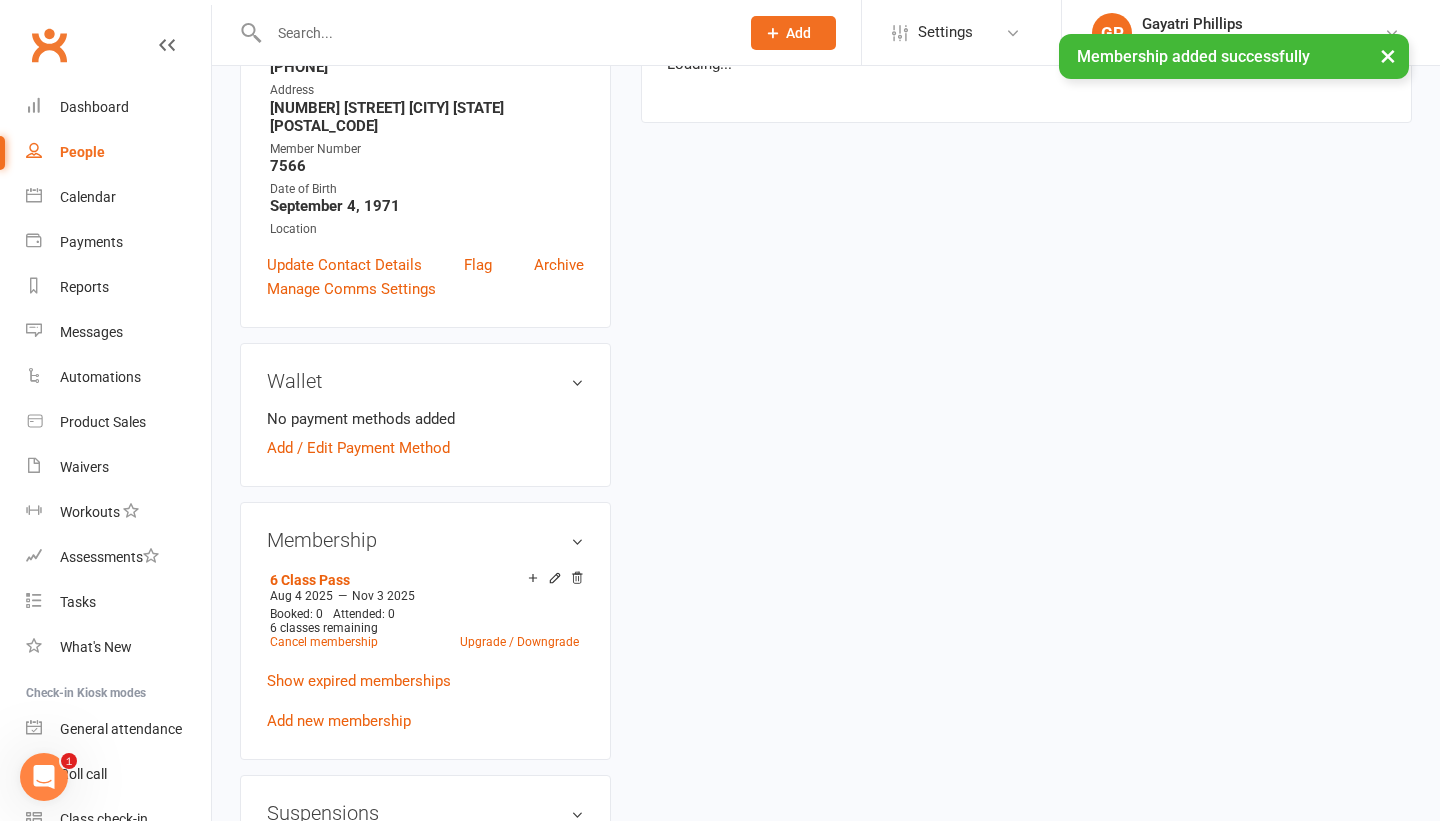 scroll, scrollTop: 0, scrollLeft: 0, axis: both 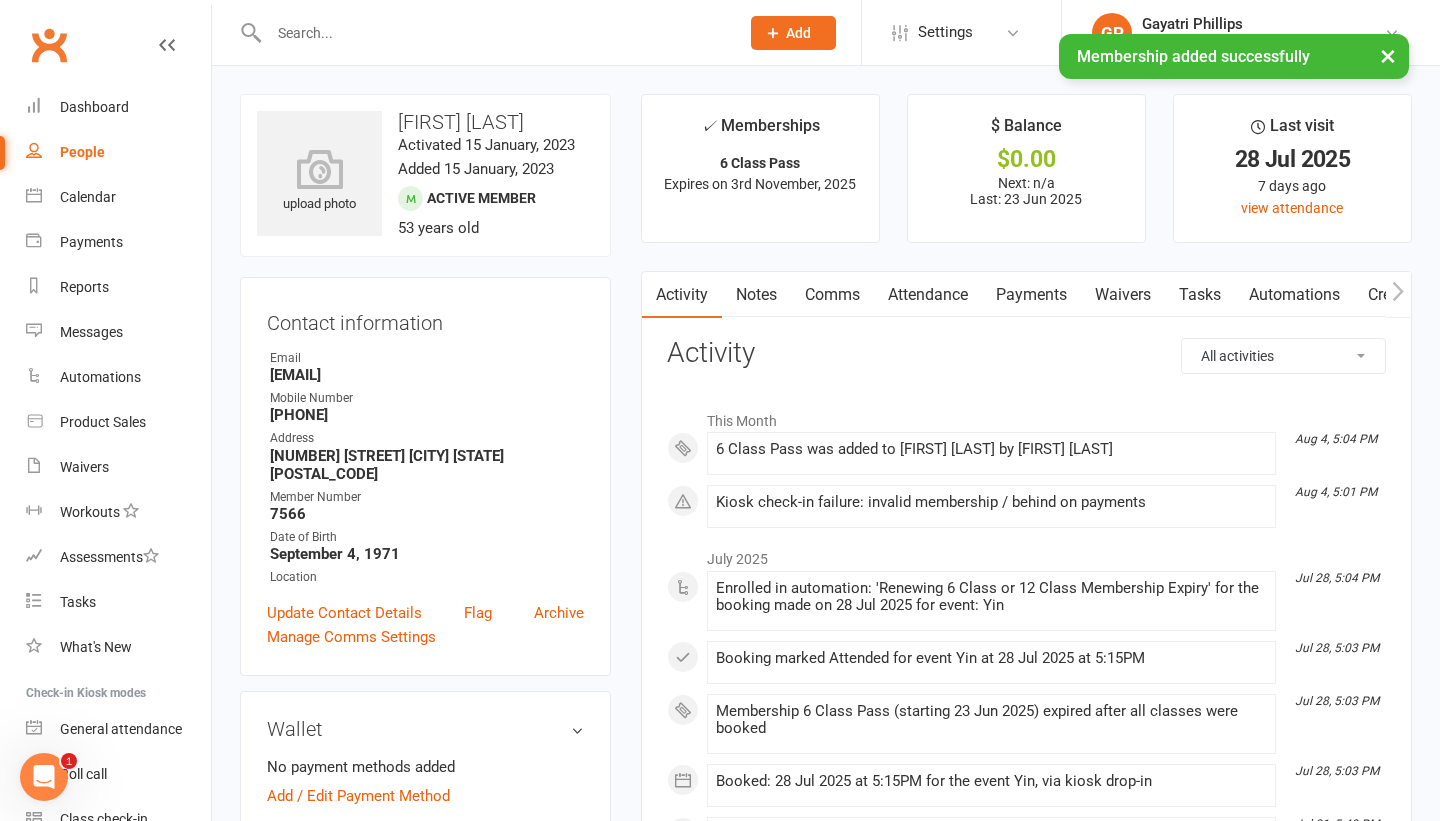click on "Payments" at bounding box center (1031, 295) 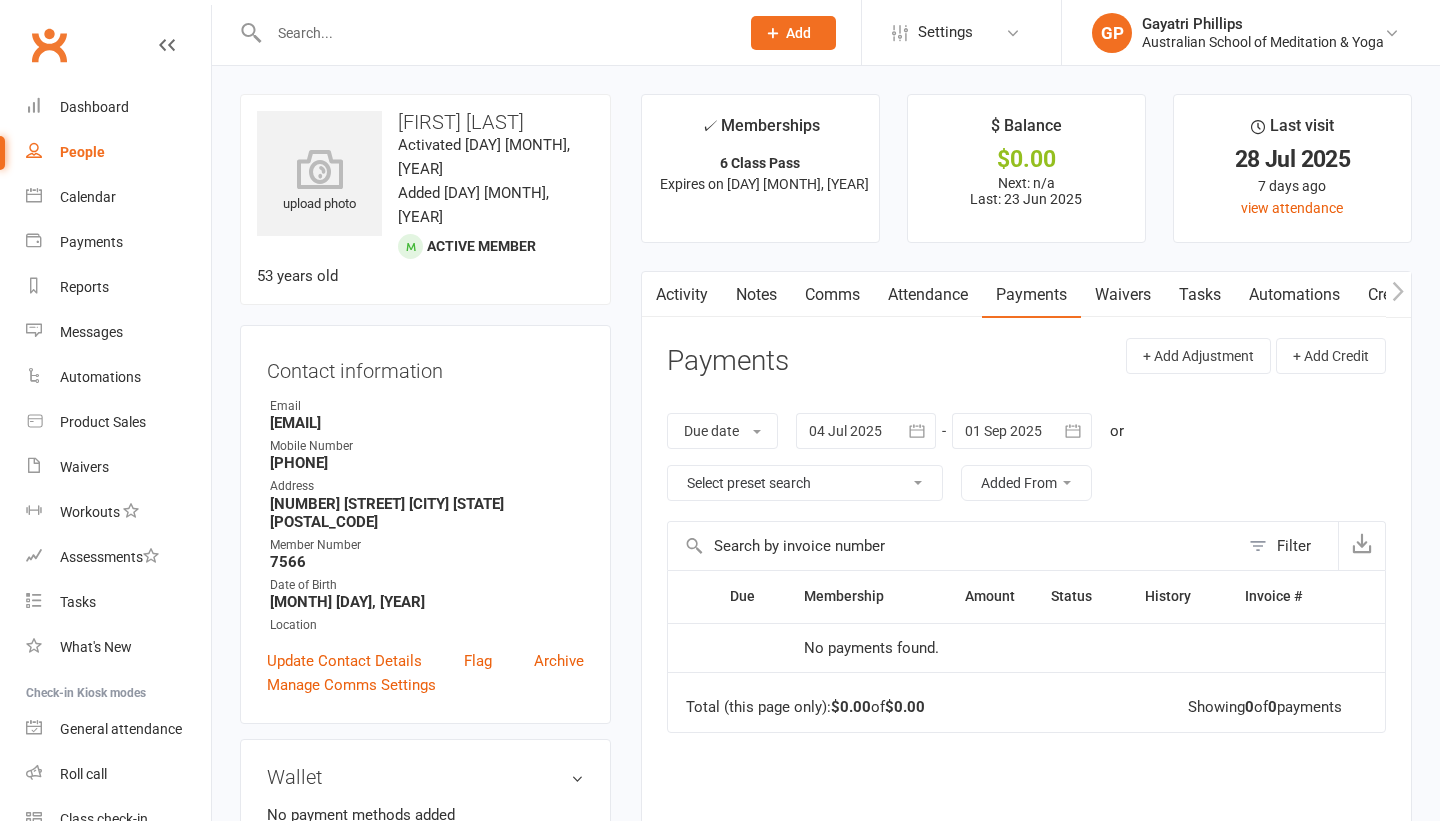scroll, scrollTop: 0, scrollLeft: 0, axis: both 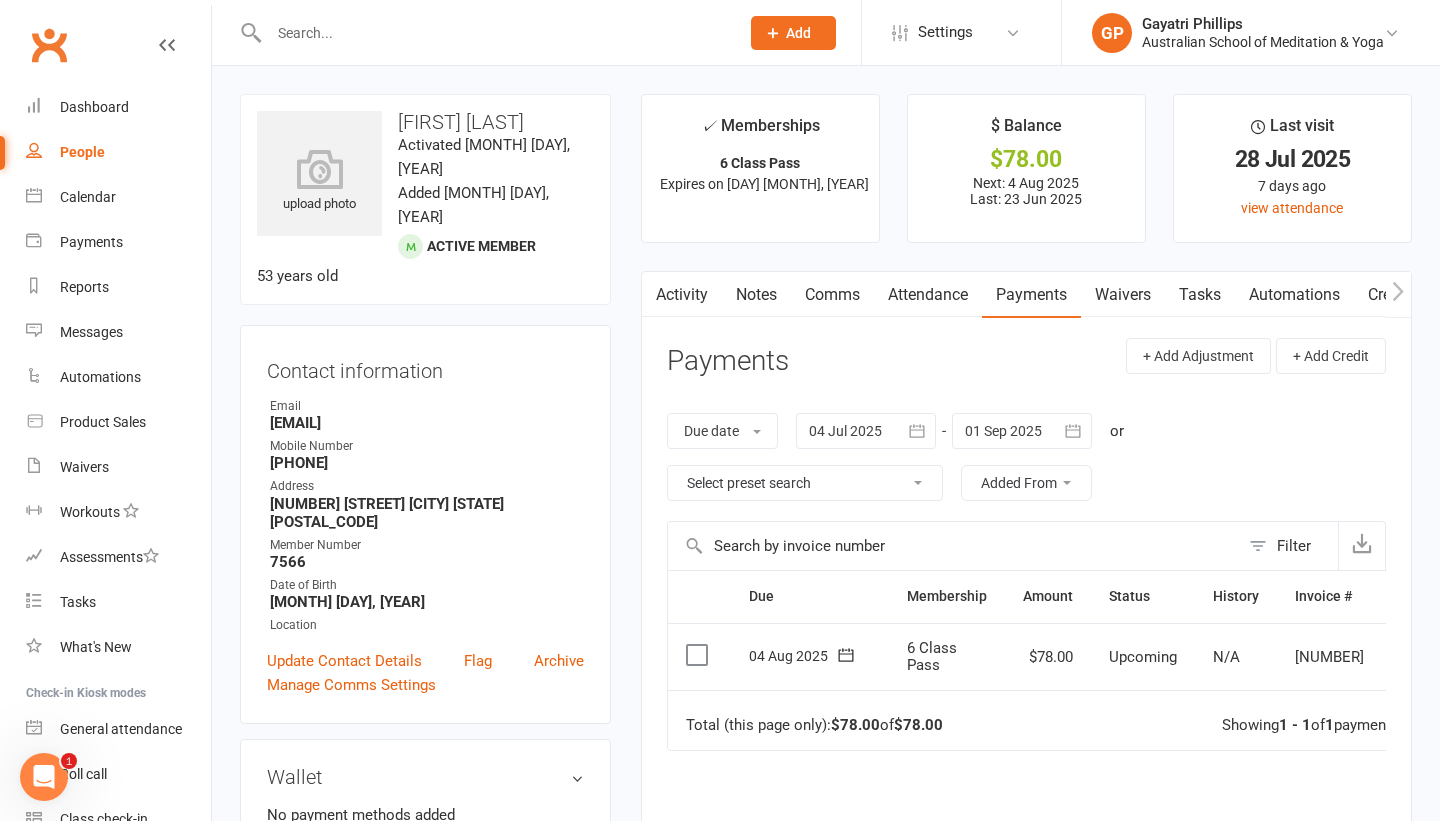 click at bounding box center (699, 655) 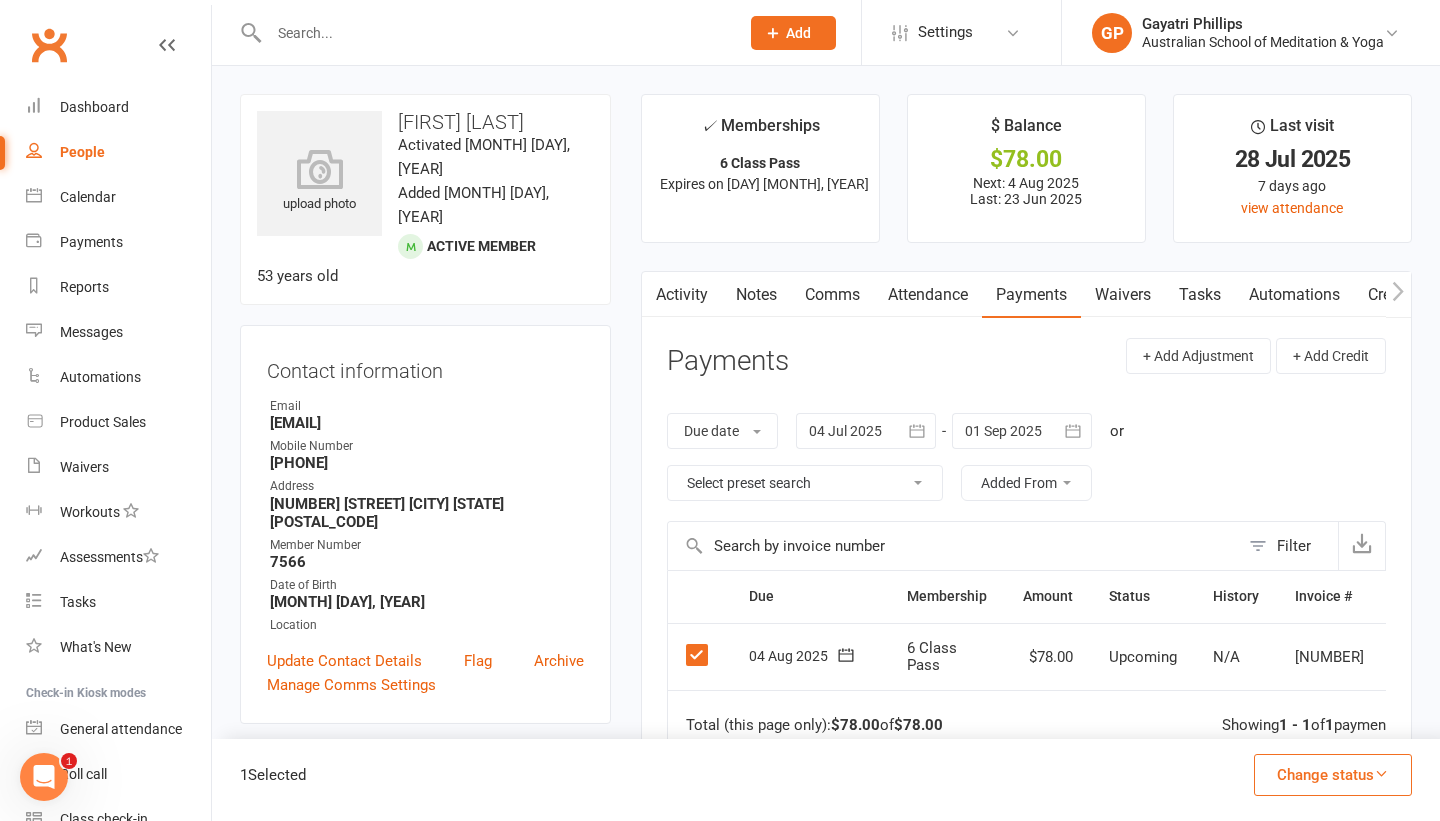 click on "Change status" at bounding box center [1333, 775] 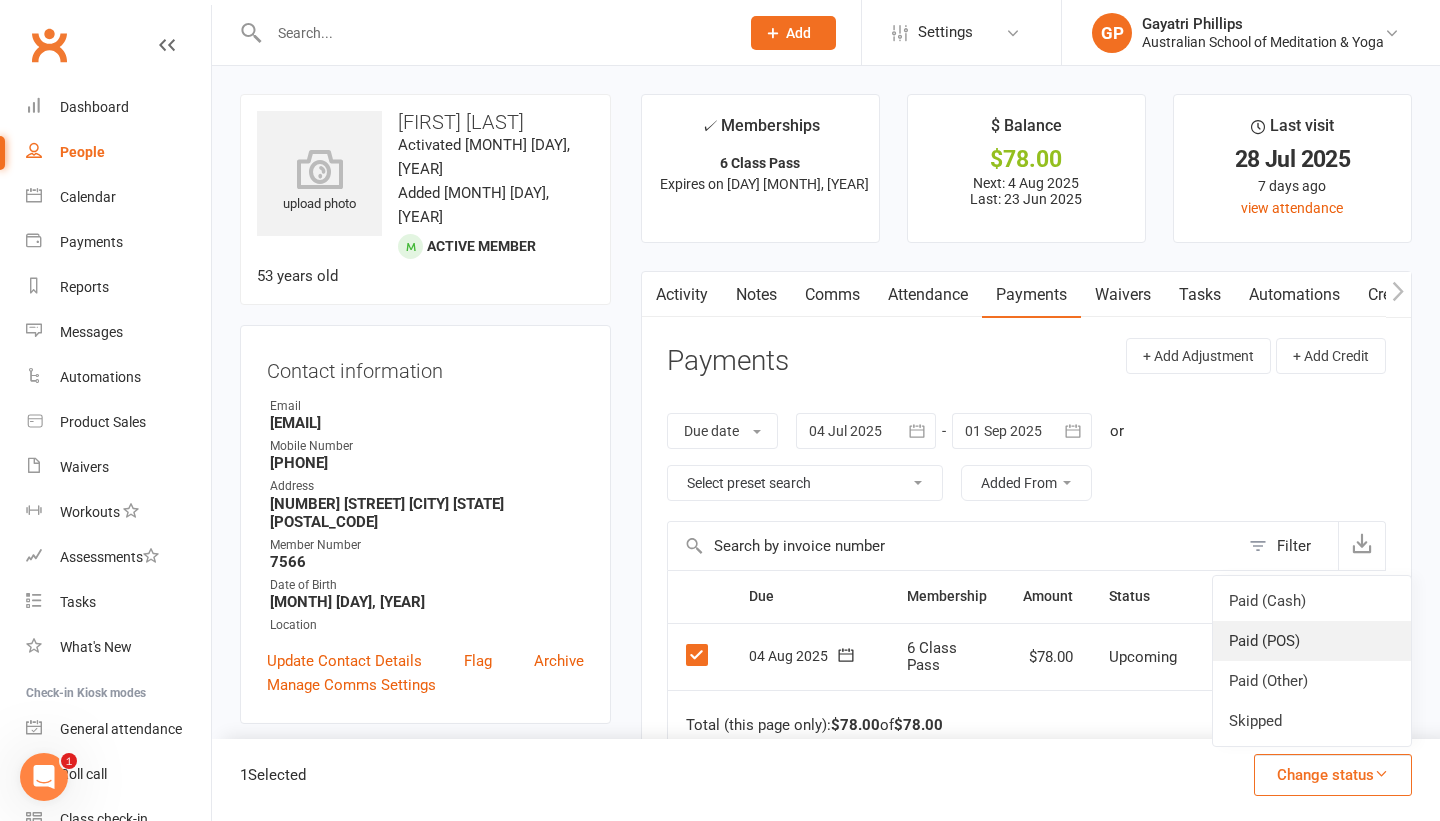 click on "Paid (POS)" at bounding box center (1312, 641) 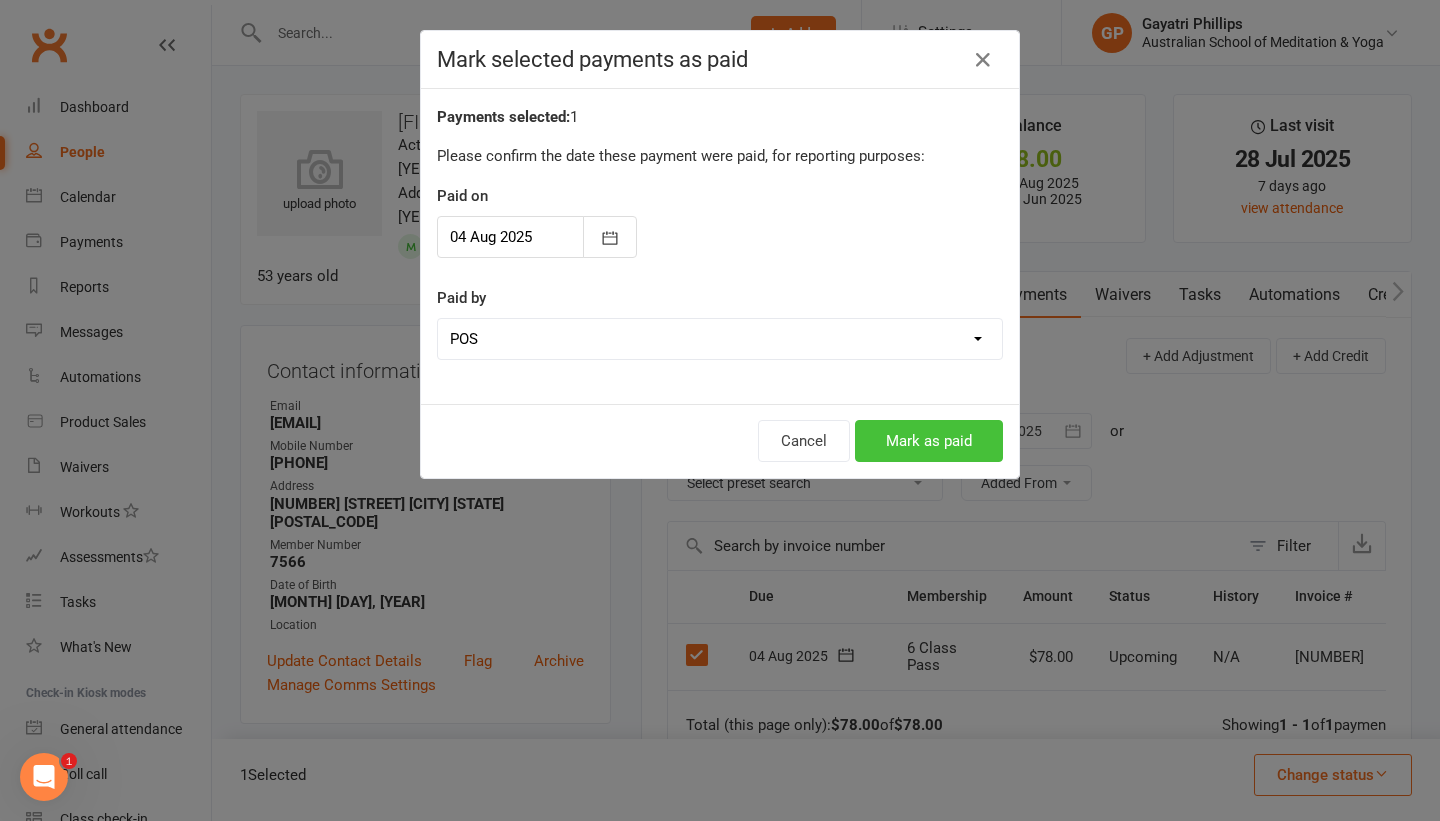 click on "Mark as paid" at bounding box center (929, 441) 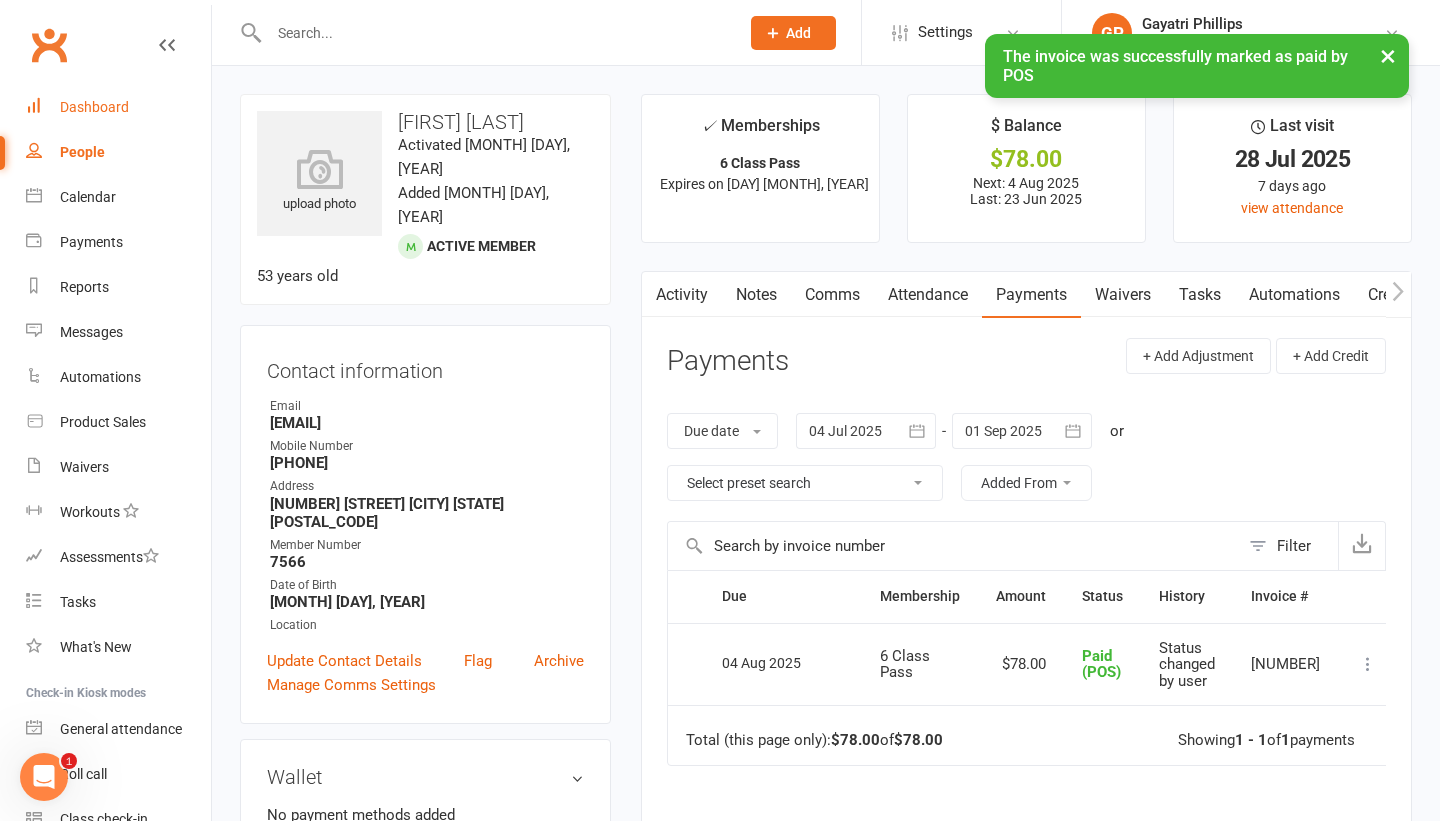click on "Dashboard" at bounding box center (94, 107) 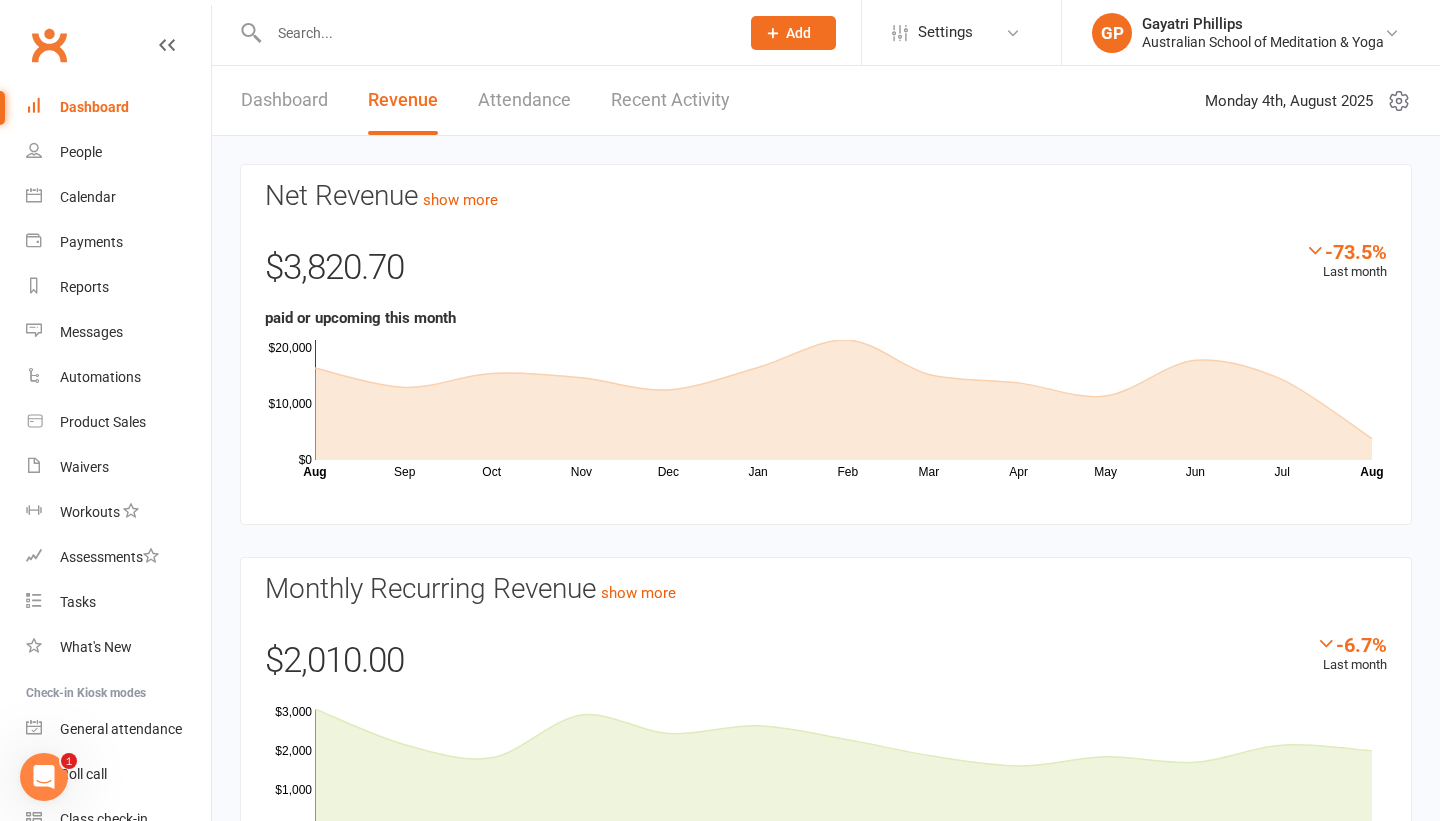 click on "Dashboard" at bounding box center [94, 107] 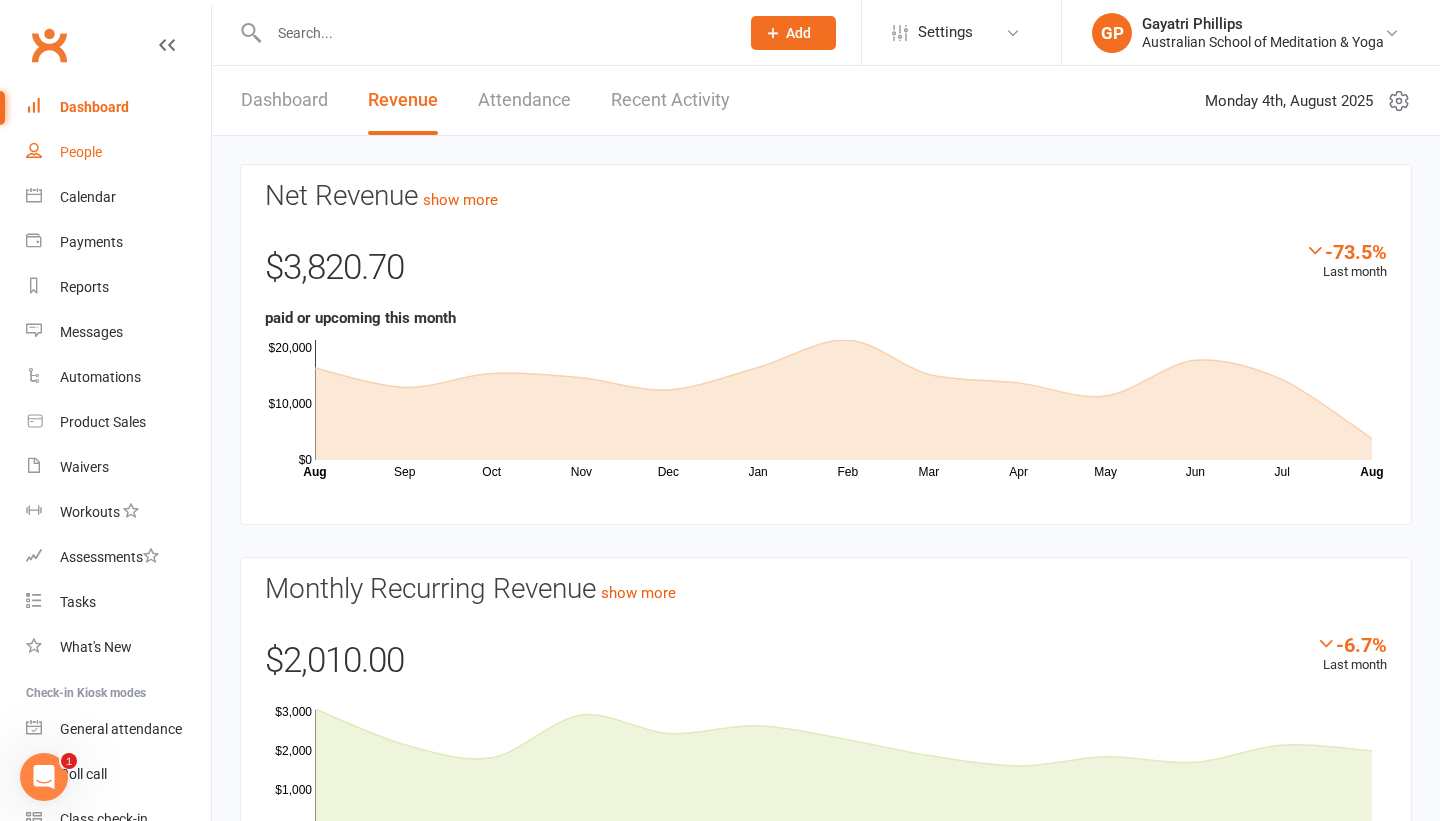 click on "People" at bounding box center (81, 152) 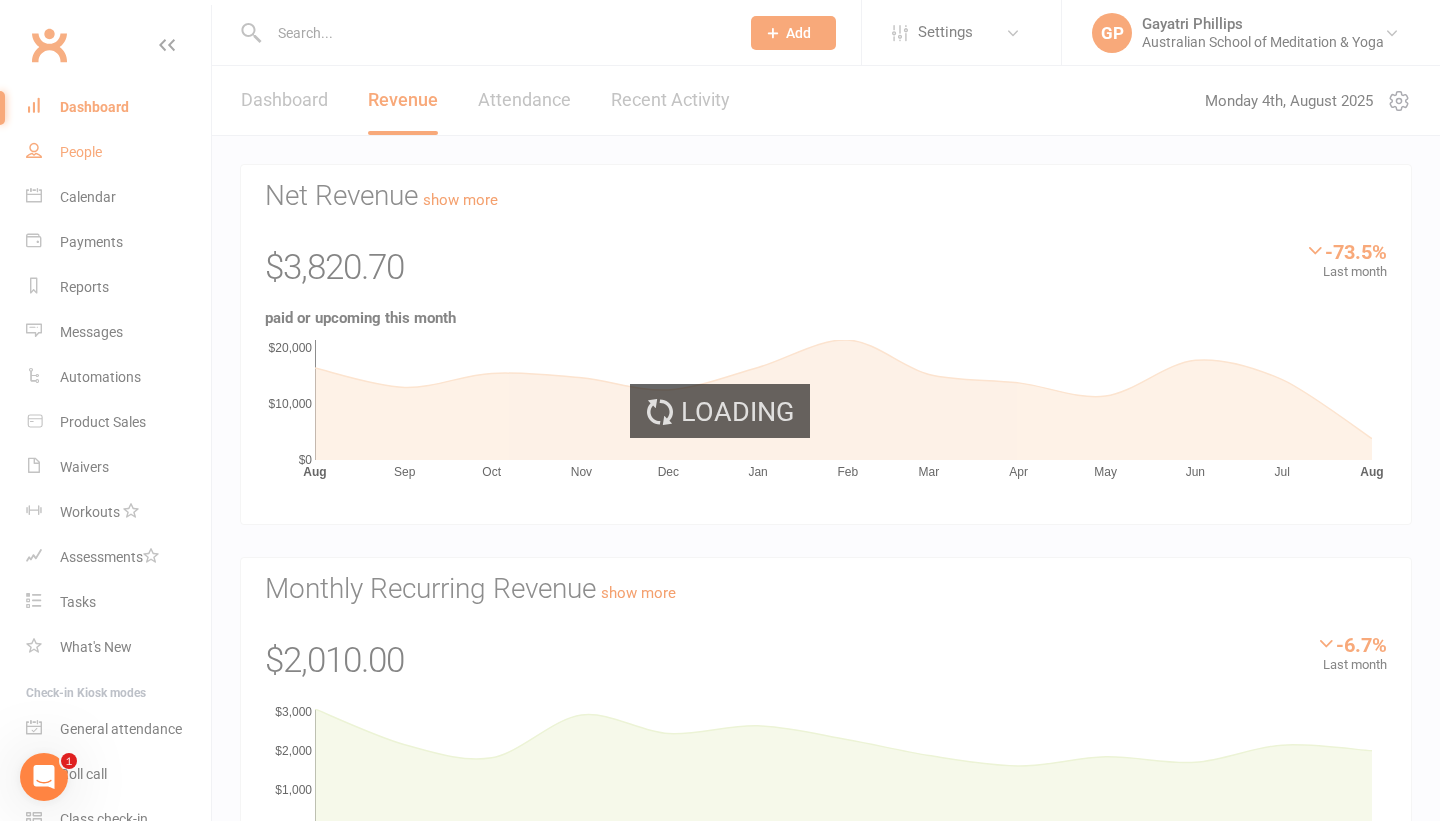 select on "25" 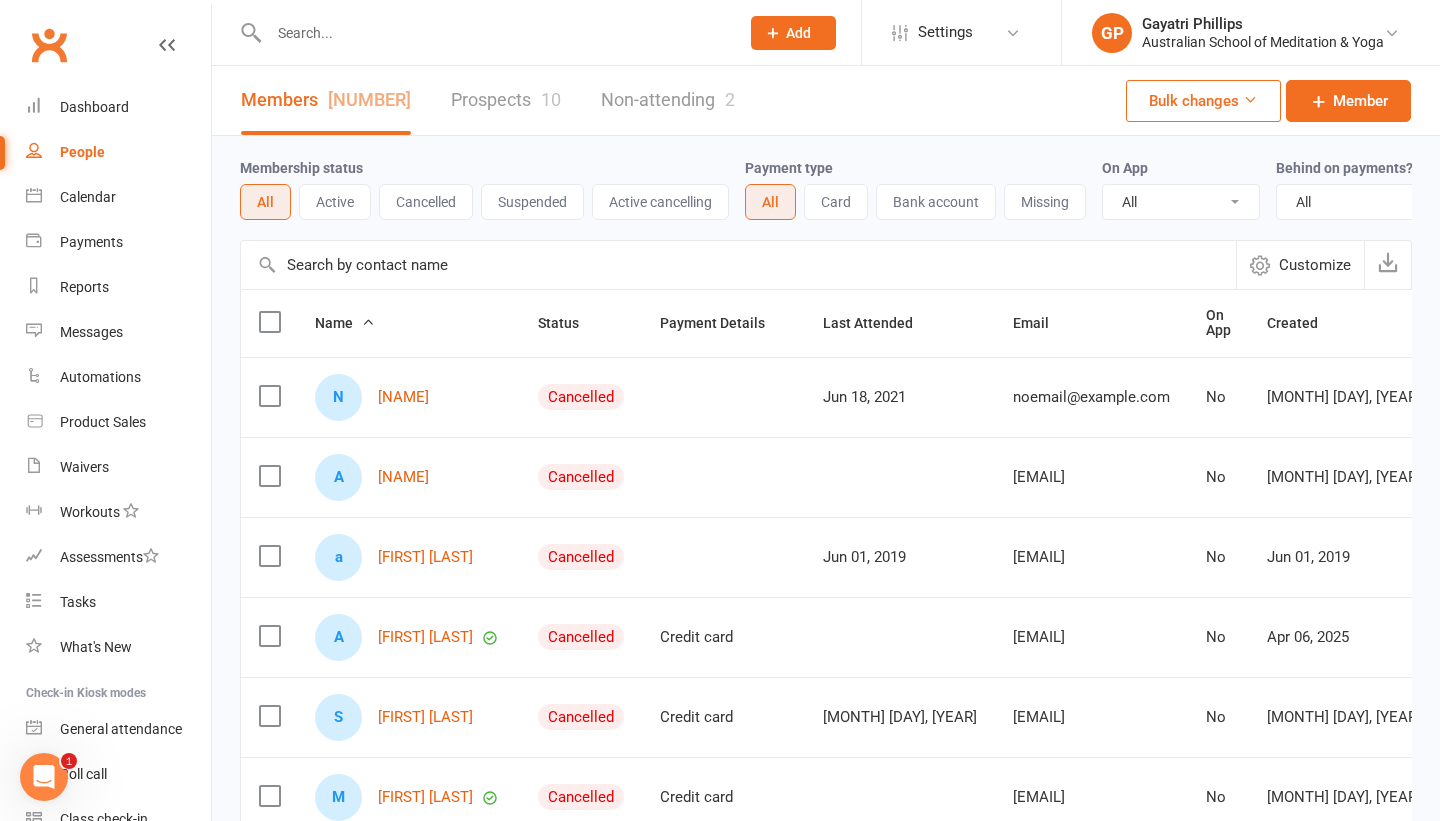 click on "Add" 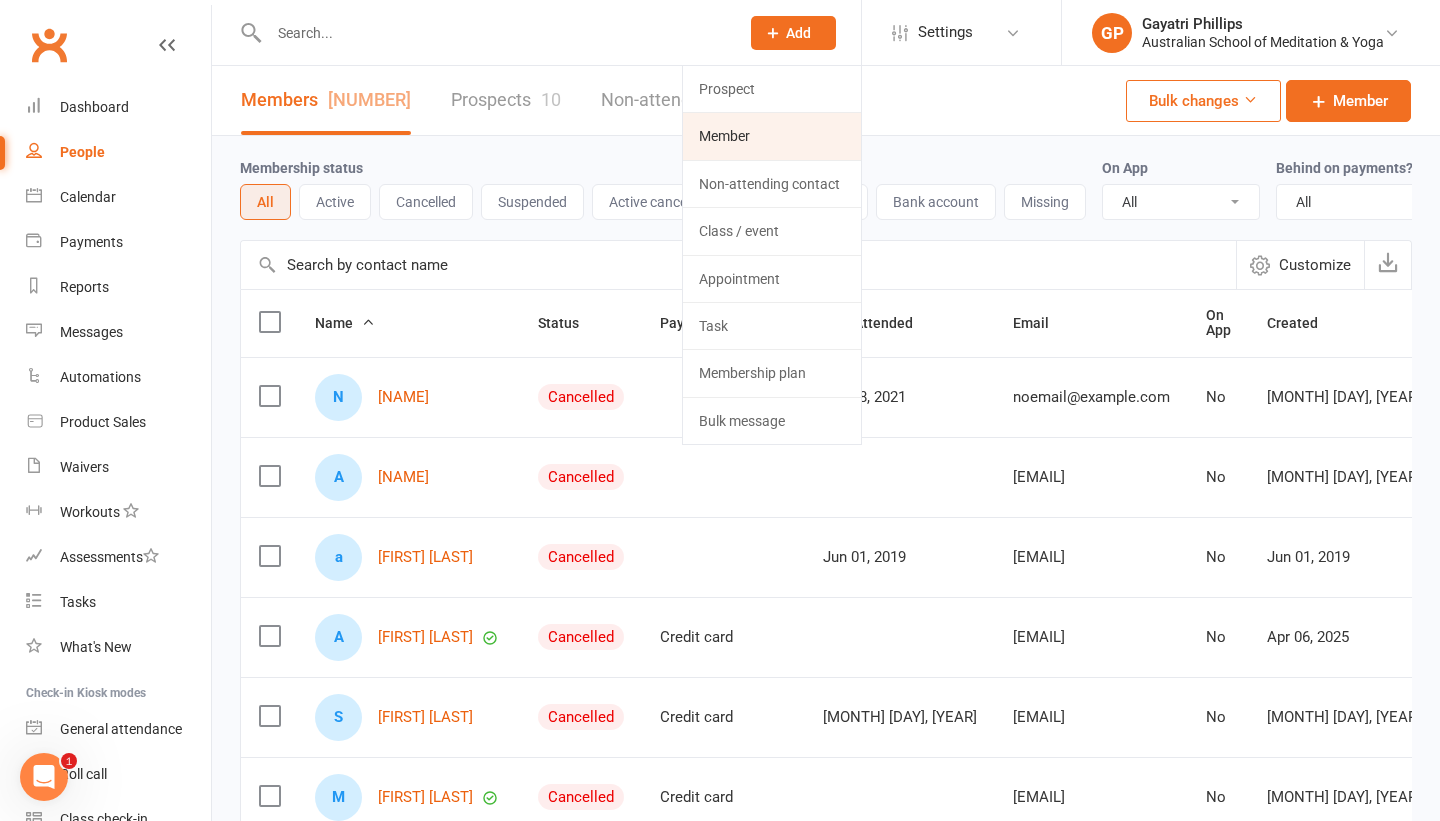 click on "Member" 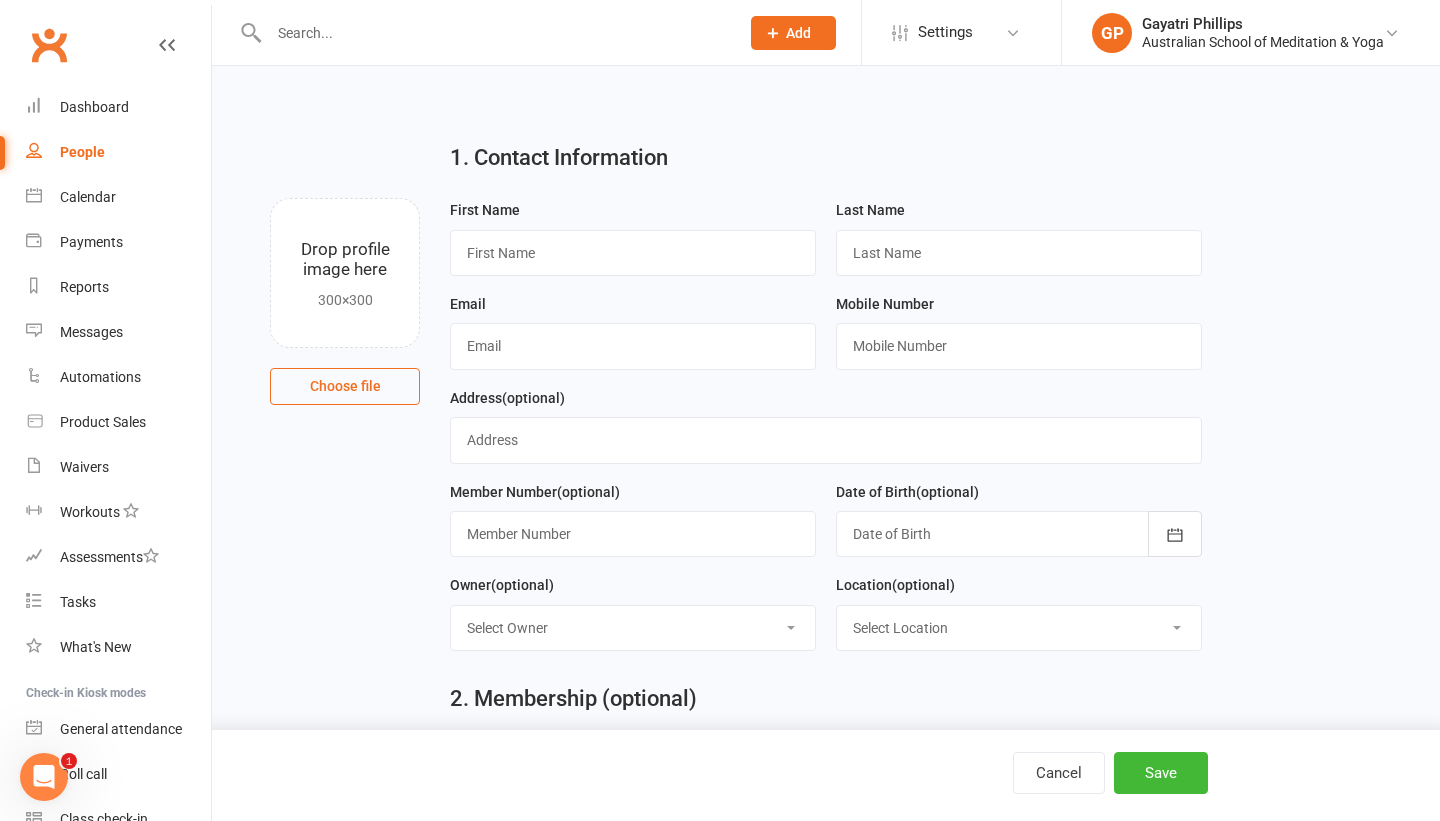 click on "Email" at bounding box center [633, 331] 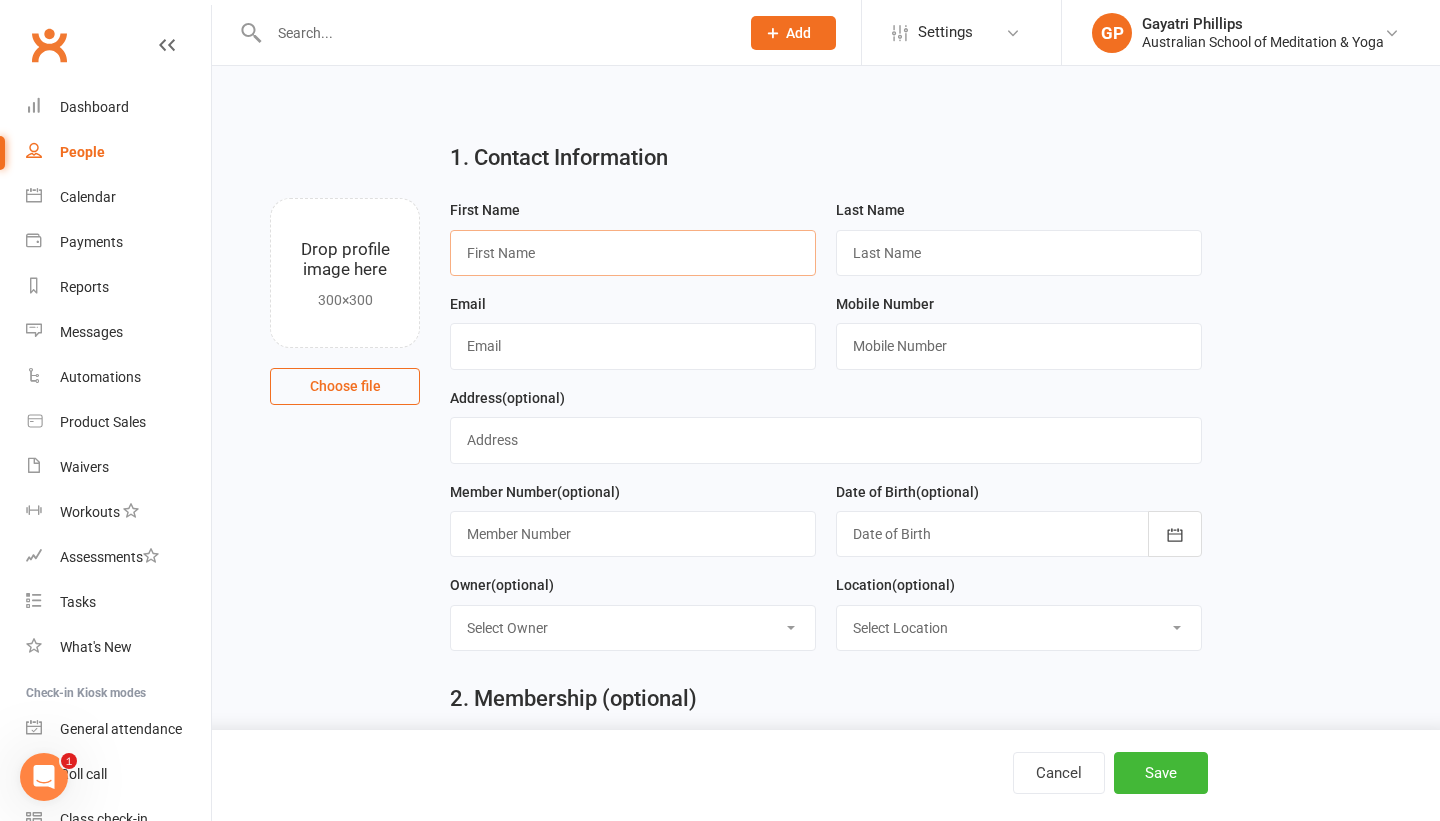click at bounding box center (633, 253) 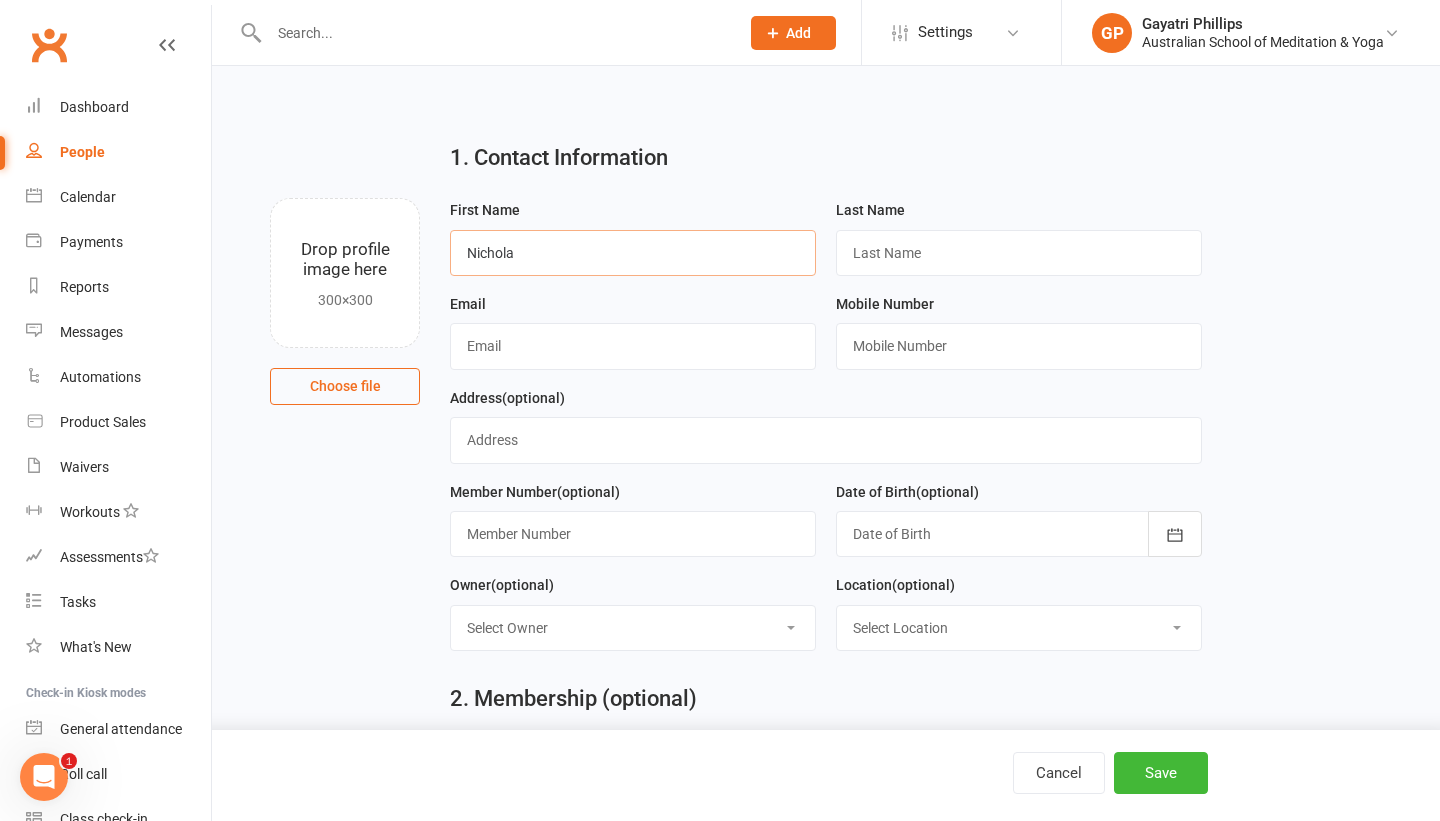 type on "Nichola" 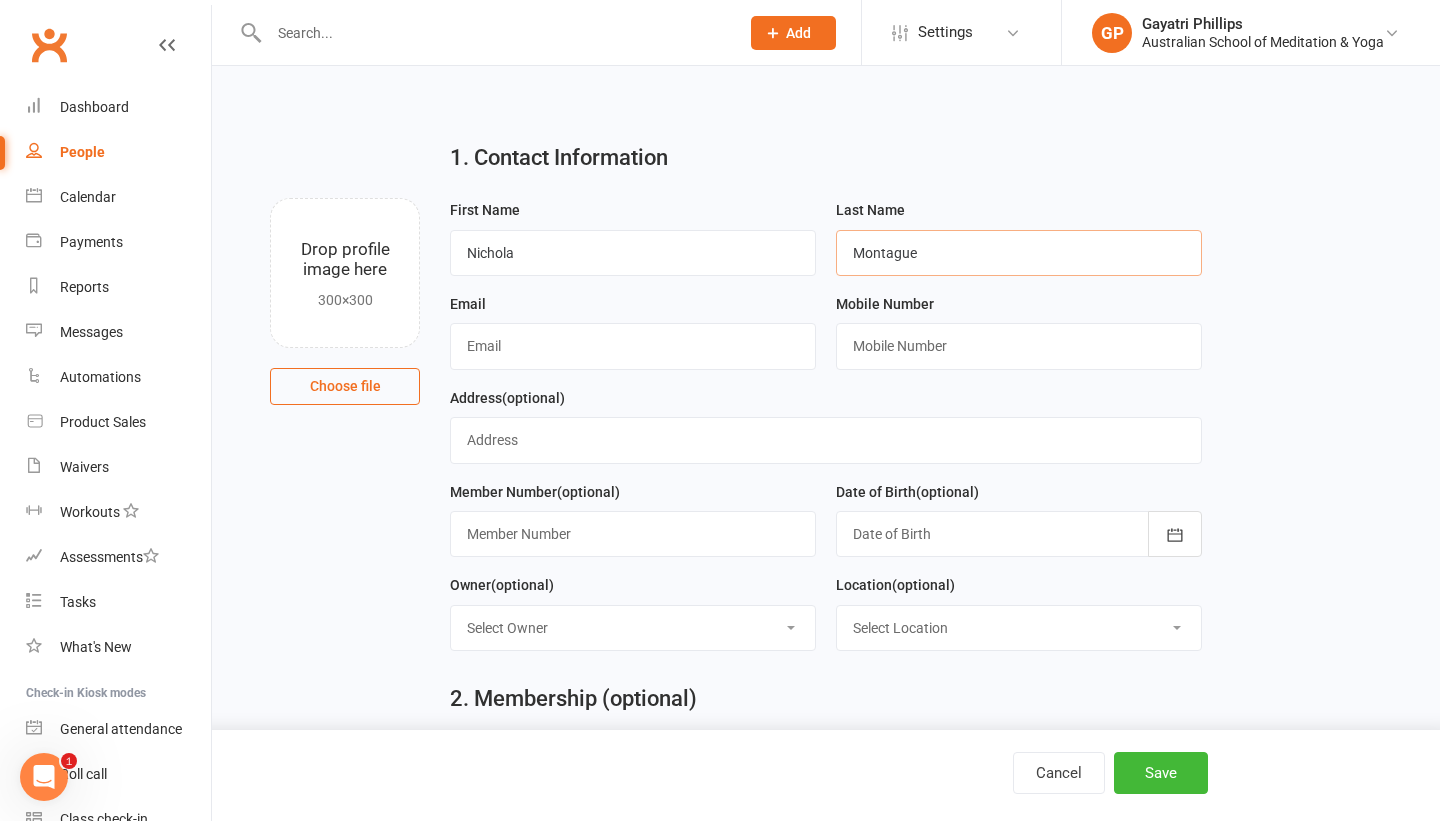 type on "Montague" 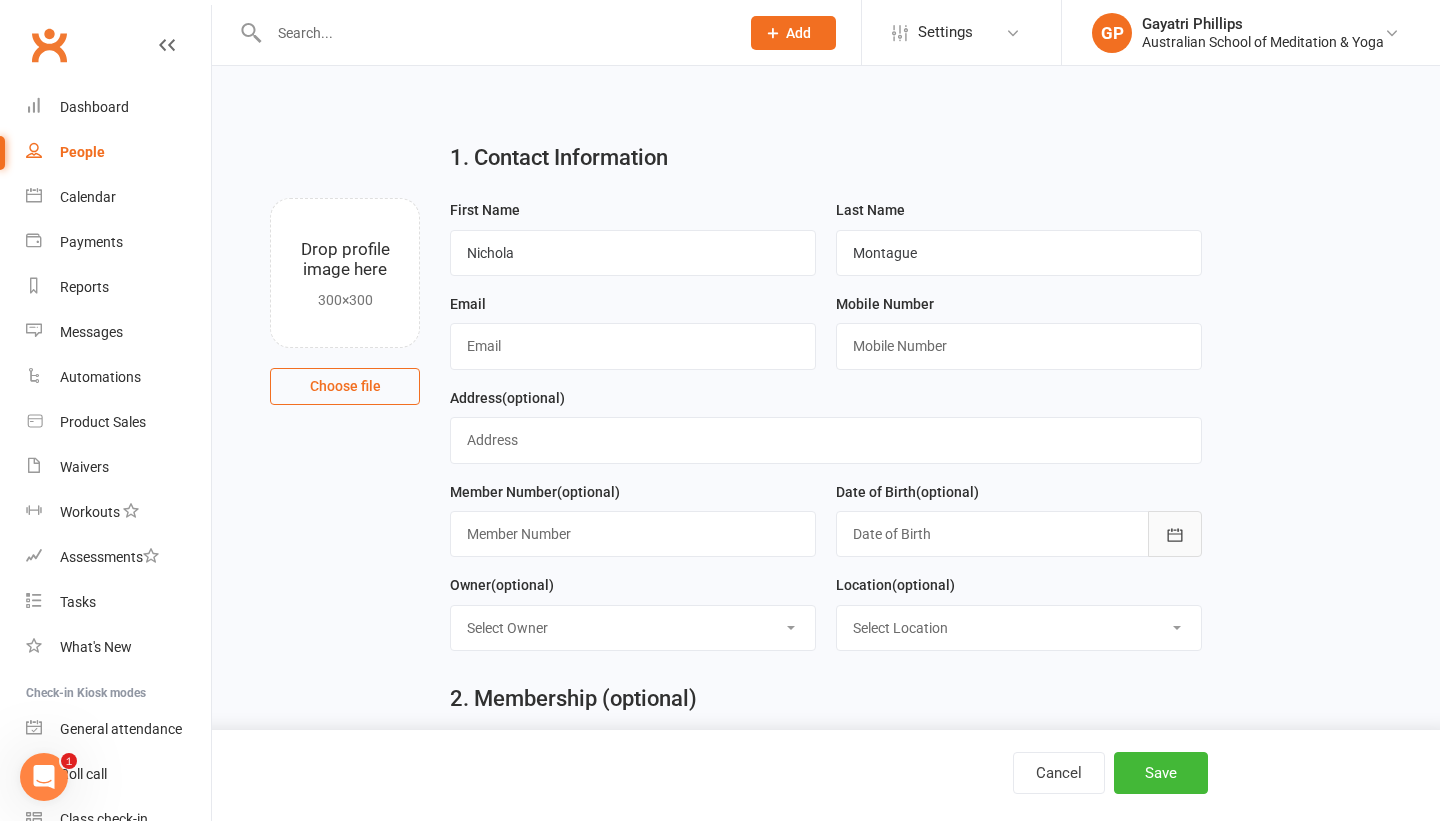 click at bounding box center (1175, 534) 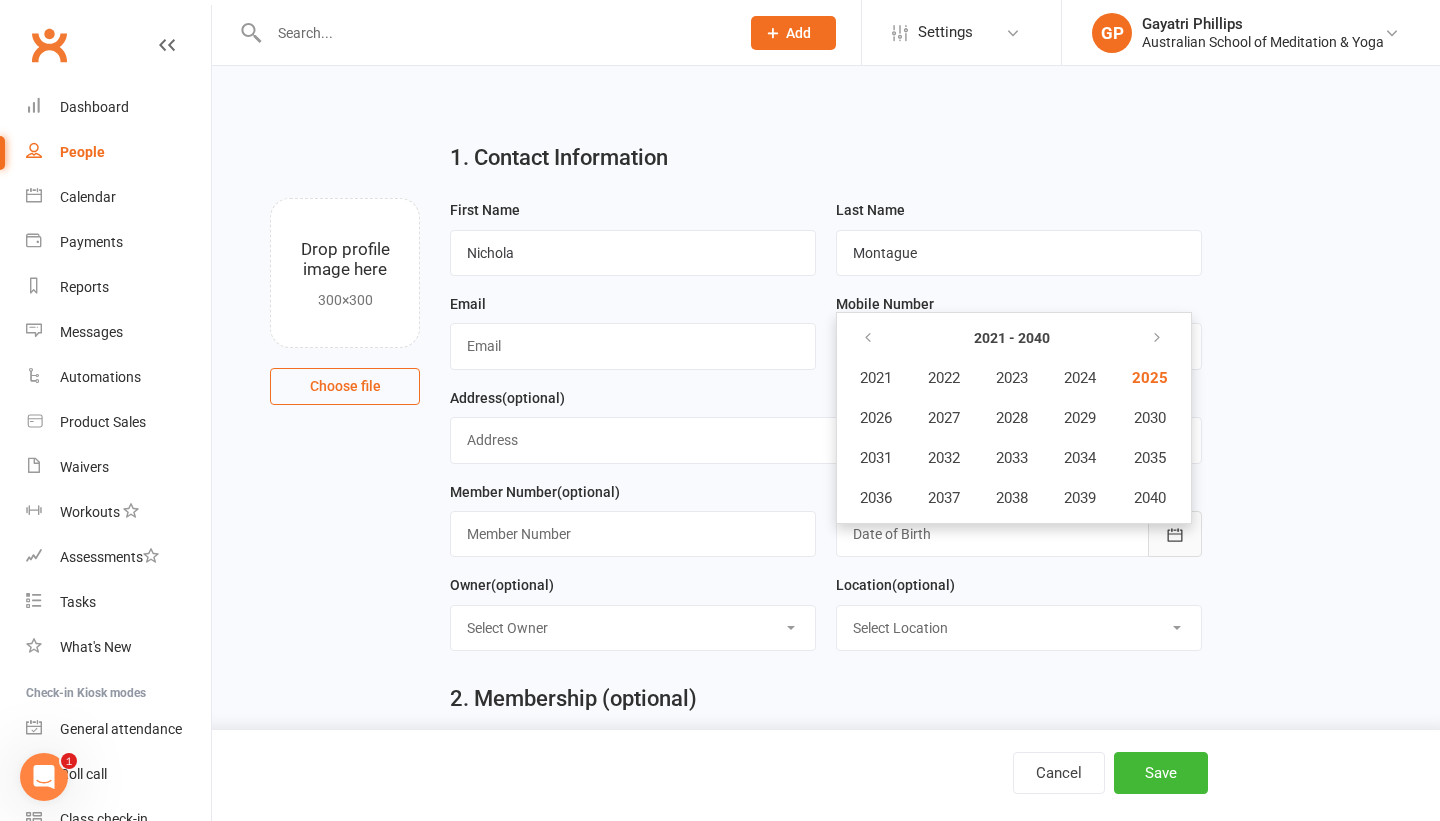 click at bounding box center [1175, 534] 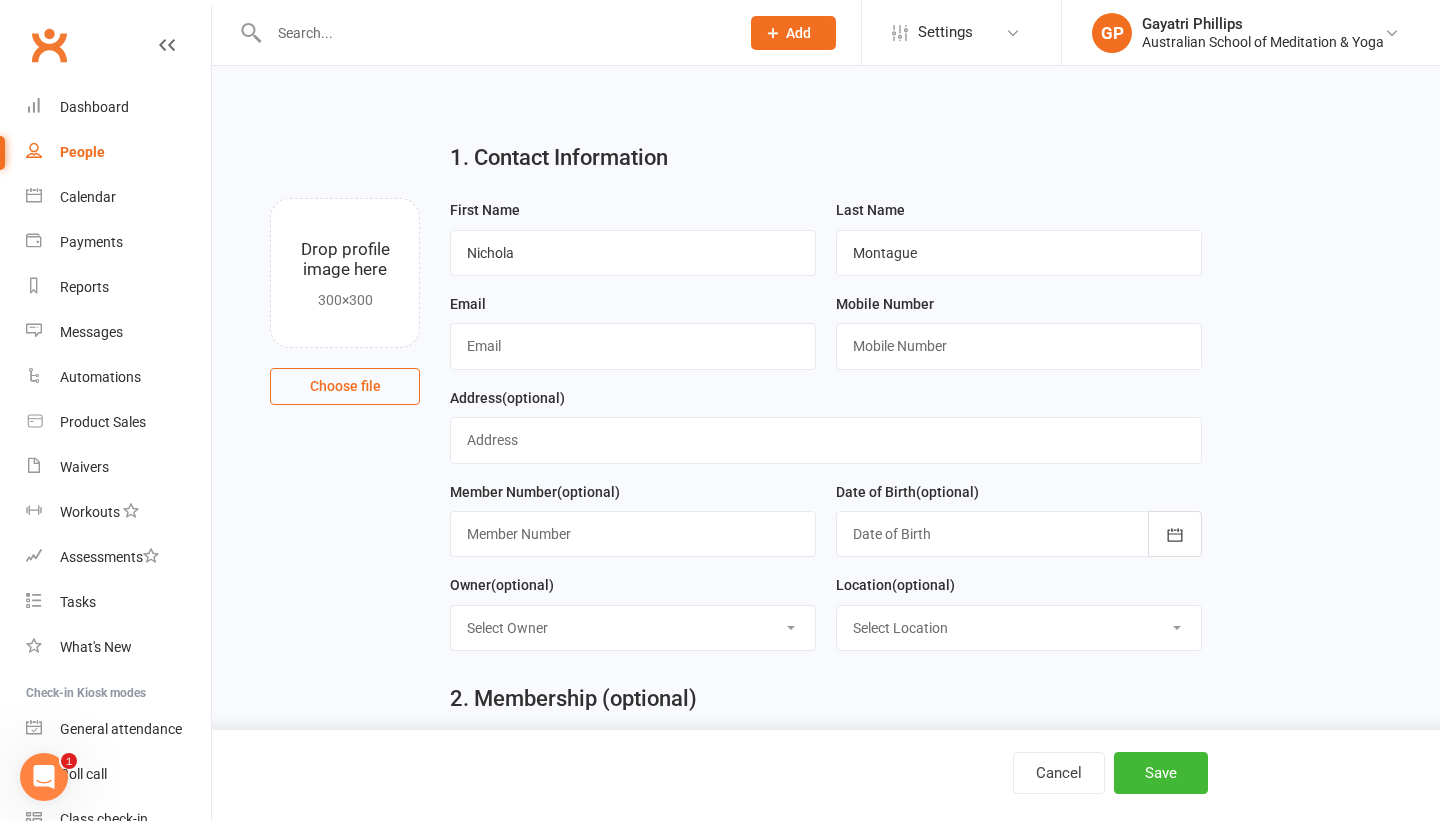 click on "People" at bounding box center (118, 152) 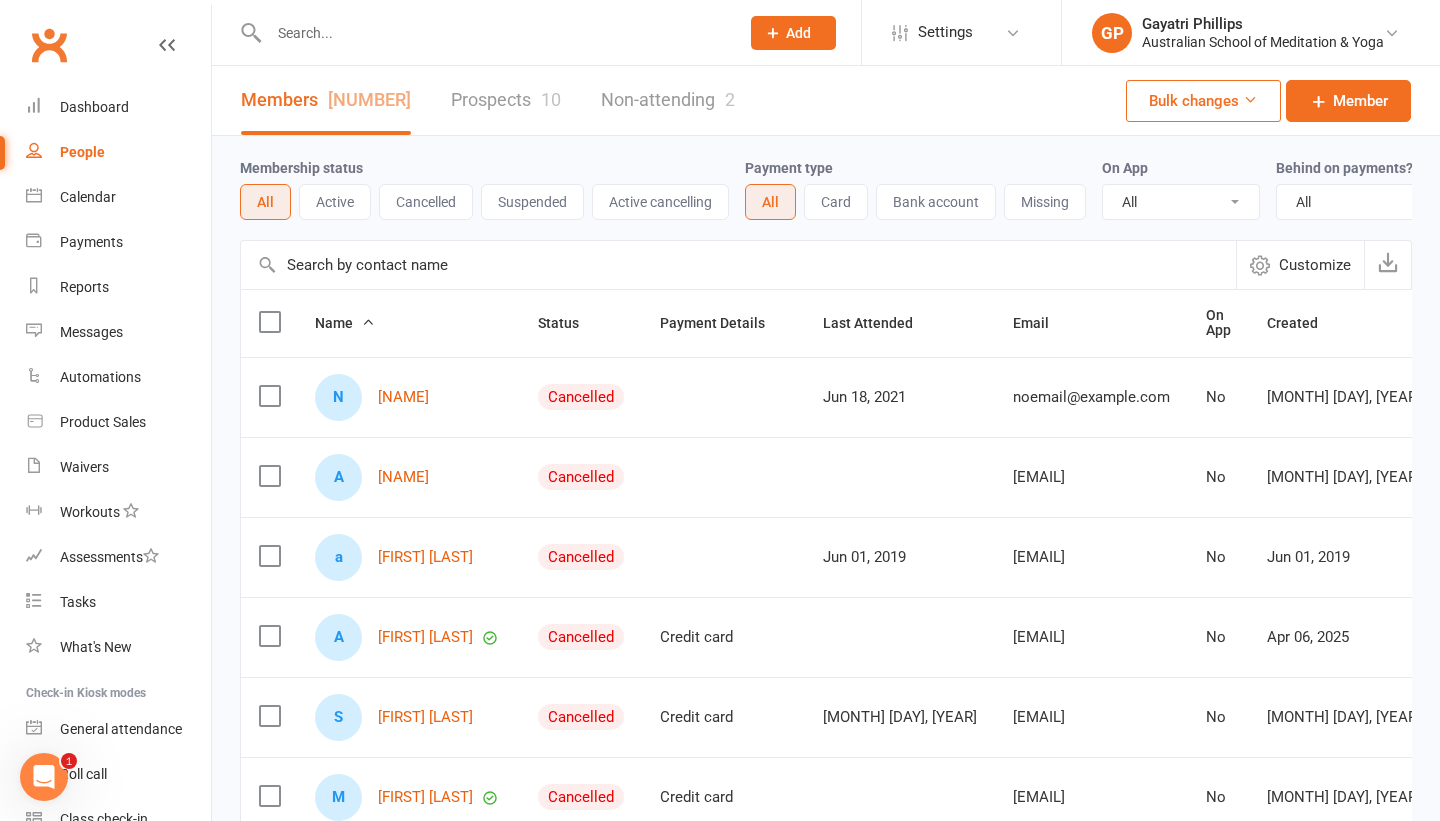 click on "People" at bounding box center [118, 152] 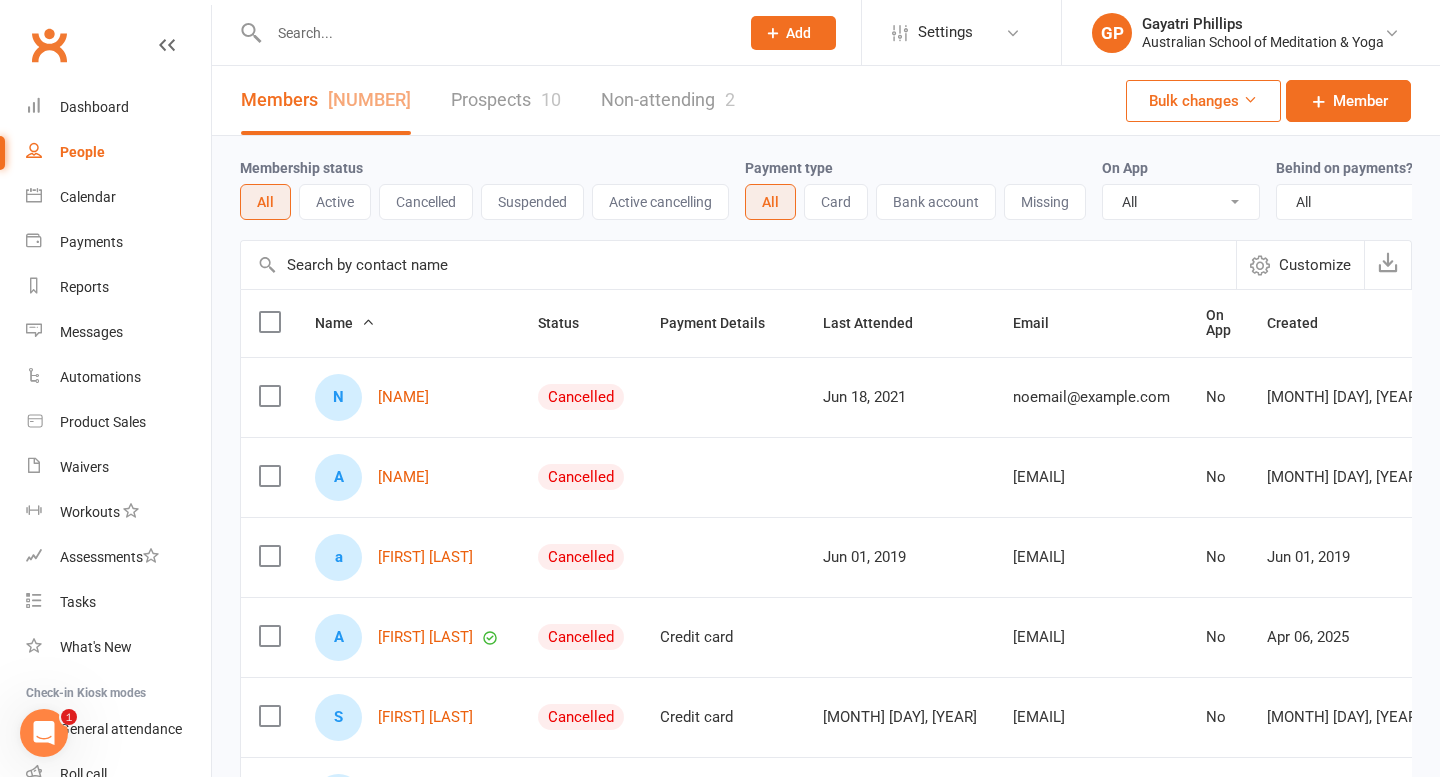 click at bounding box center (494, 33) 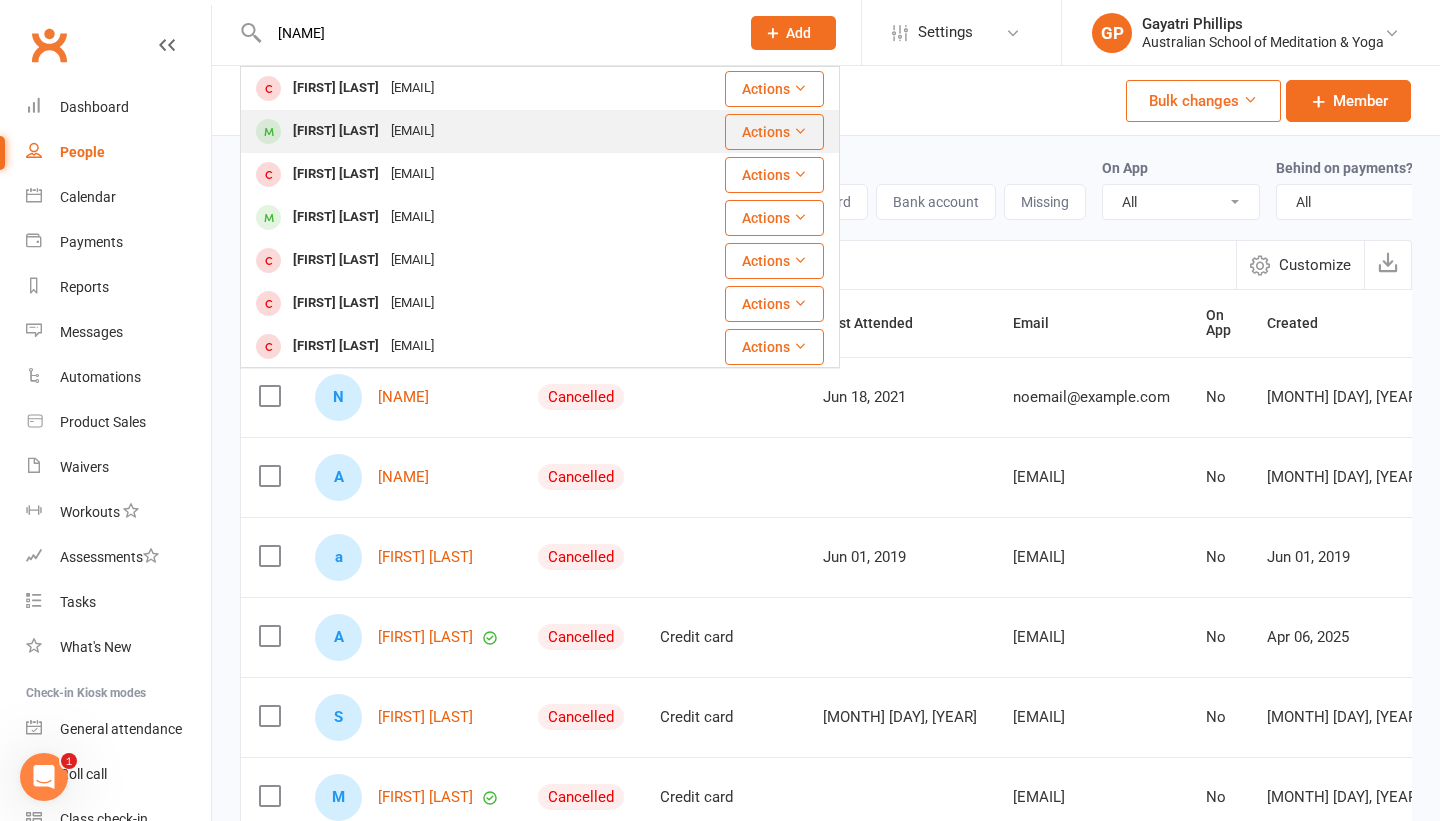 type on "[NAME]" 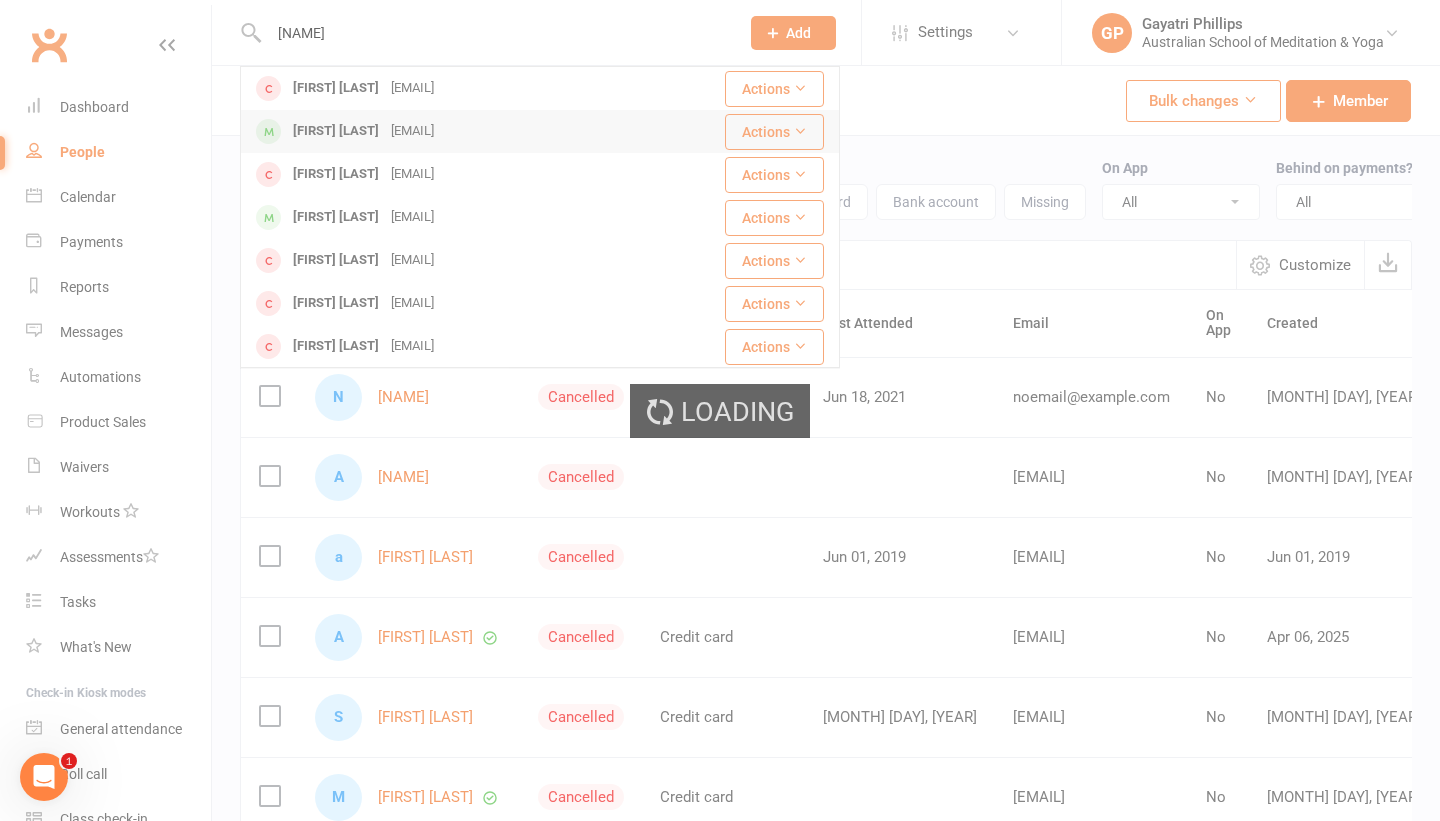 type 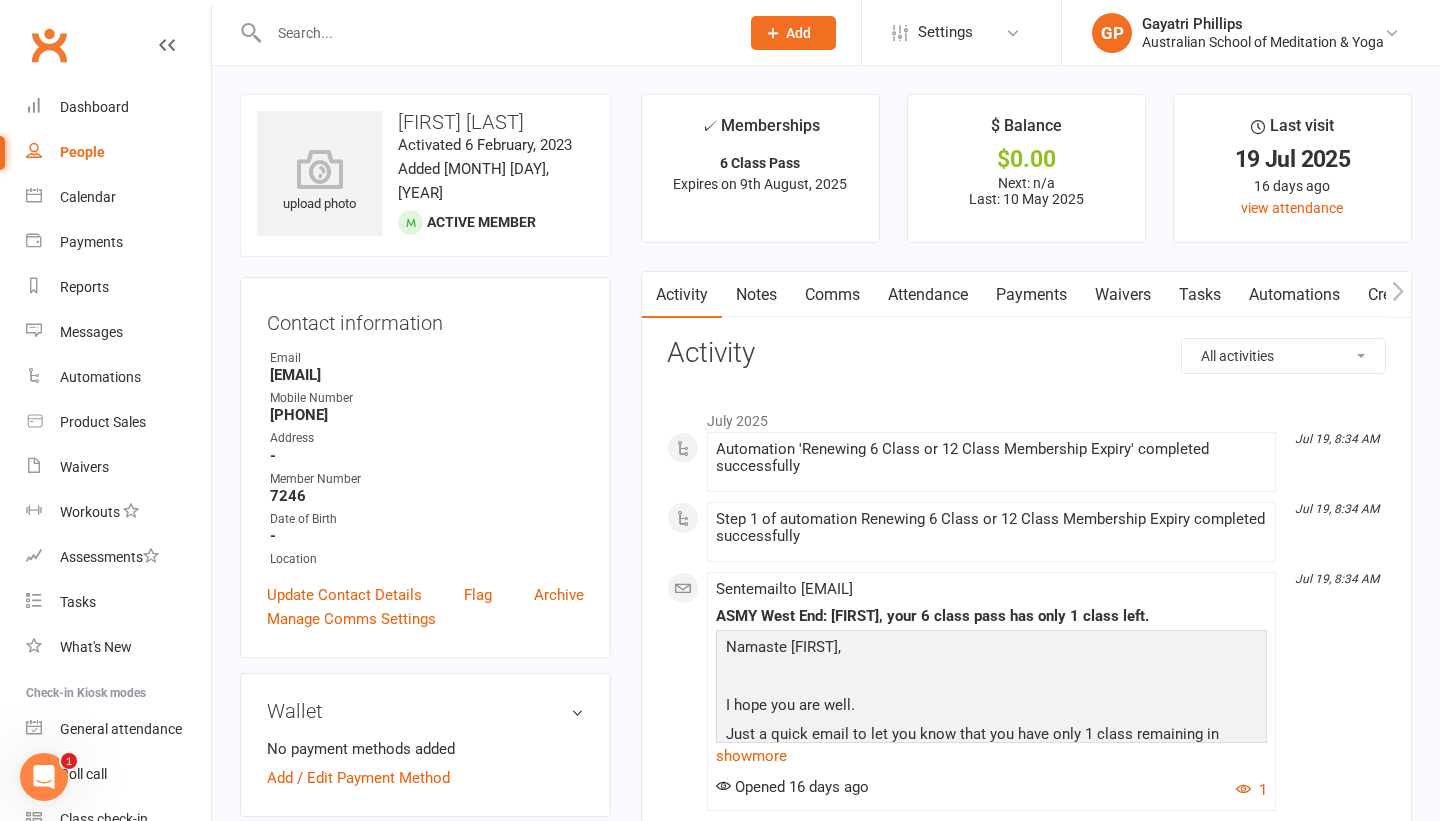 click on "upload photo [FIRST] [LAST] Activated [MONTH] [DAY], [YEAR] Added [MONTH] [DAY], [YEAR]   Active member" at bounding box center (425, 175) 